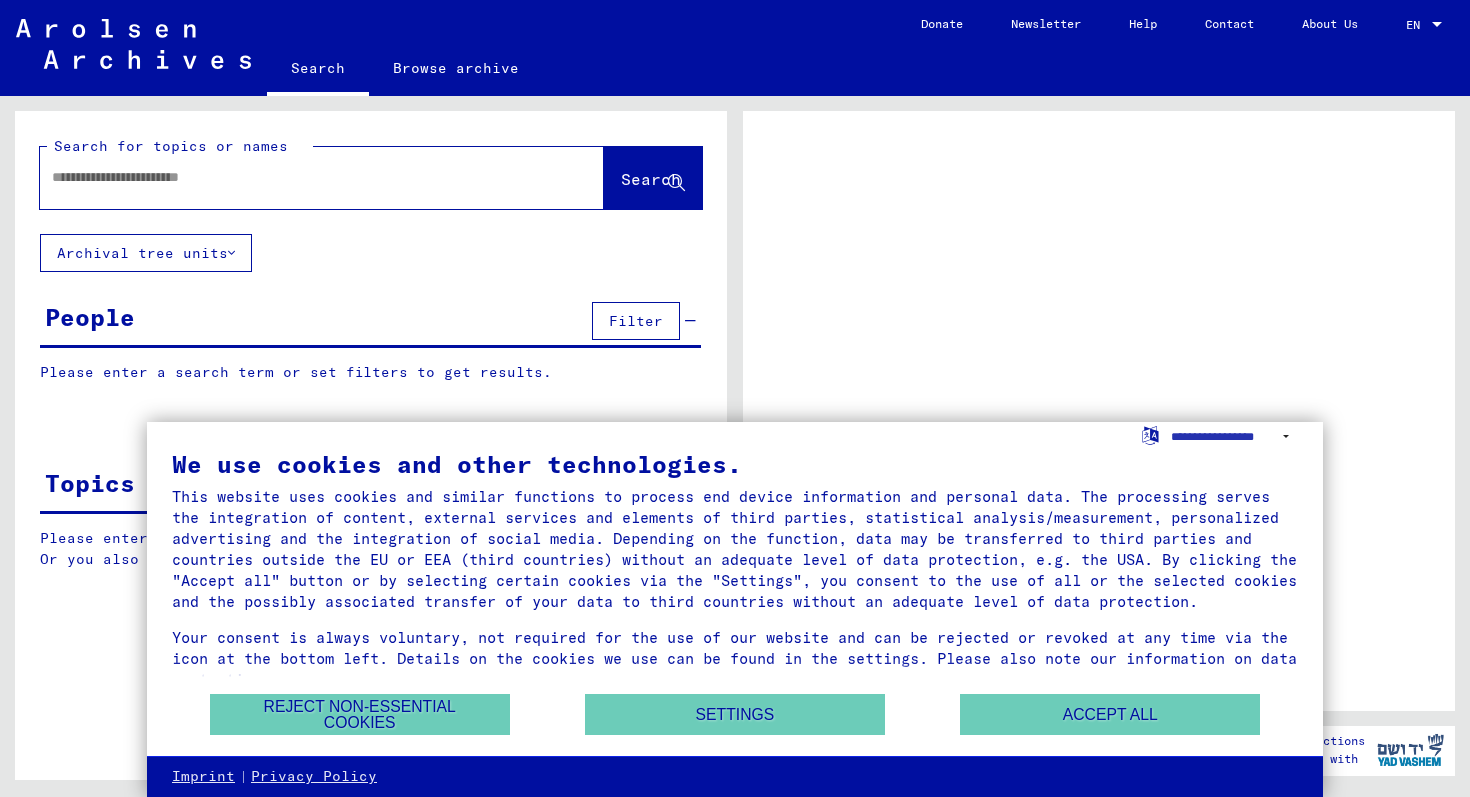 scroll, scrollTop: 0, scrollLeft: 0, axis: both 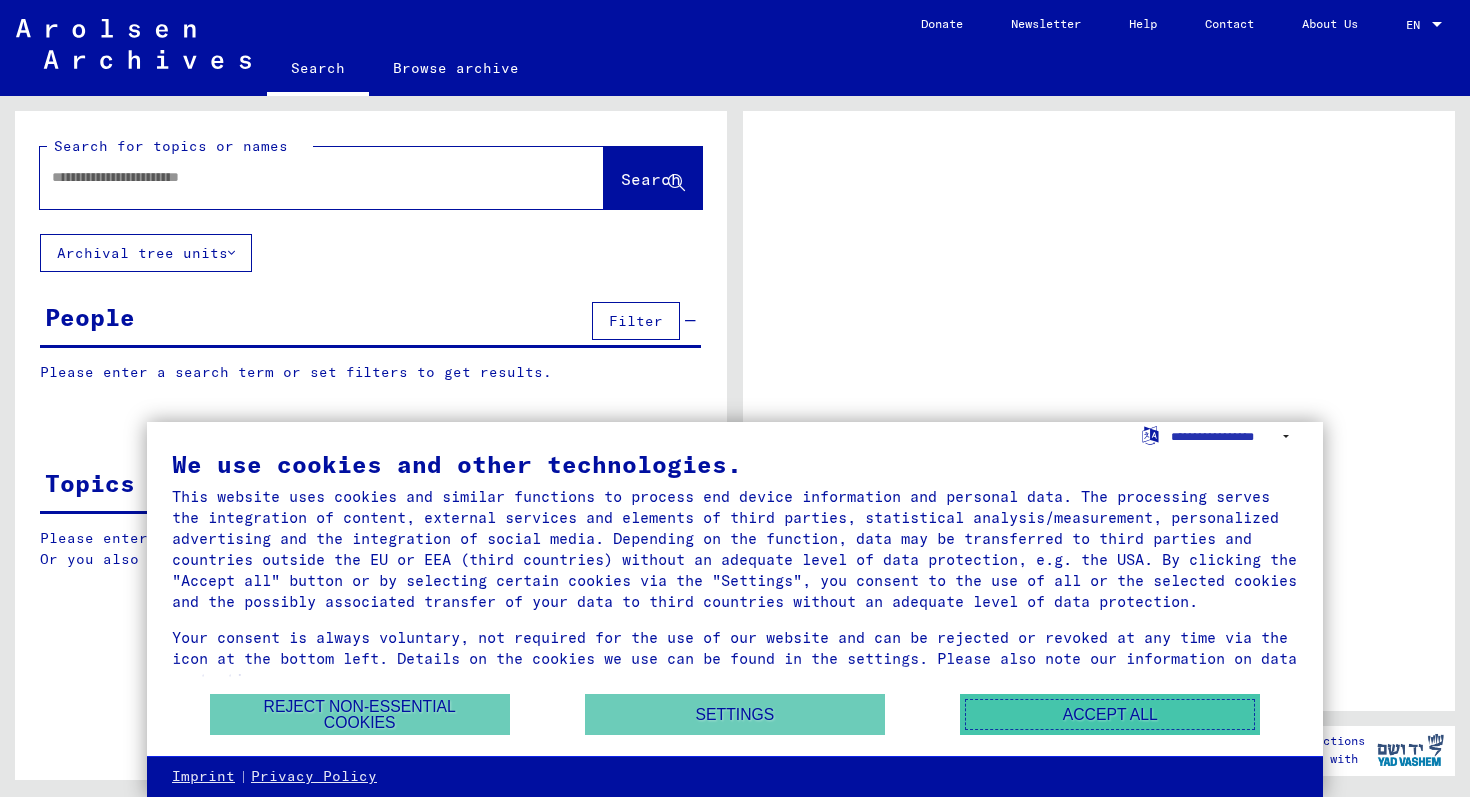 click on "Accept all" at bounding box center [1110, 714] 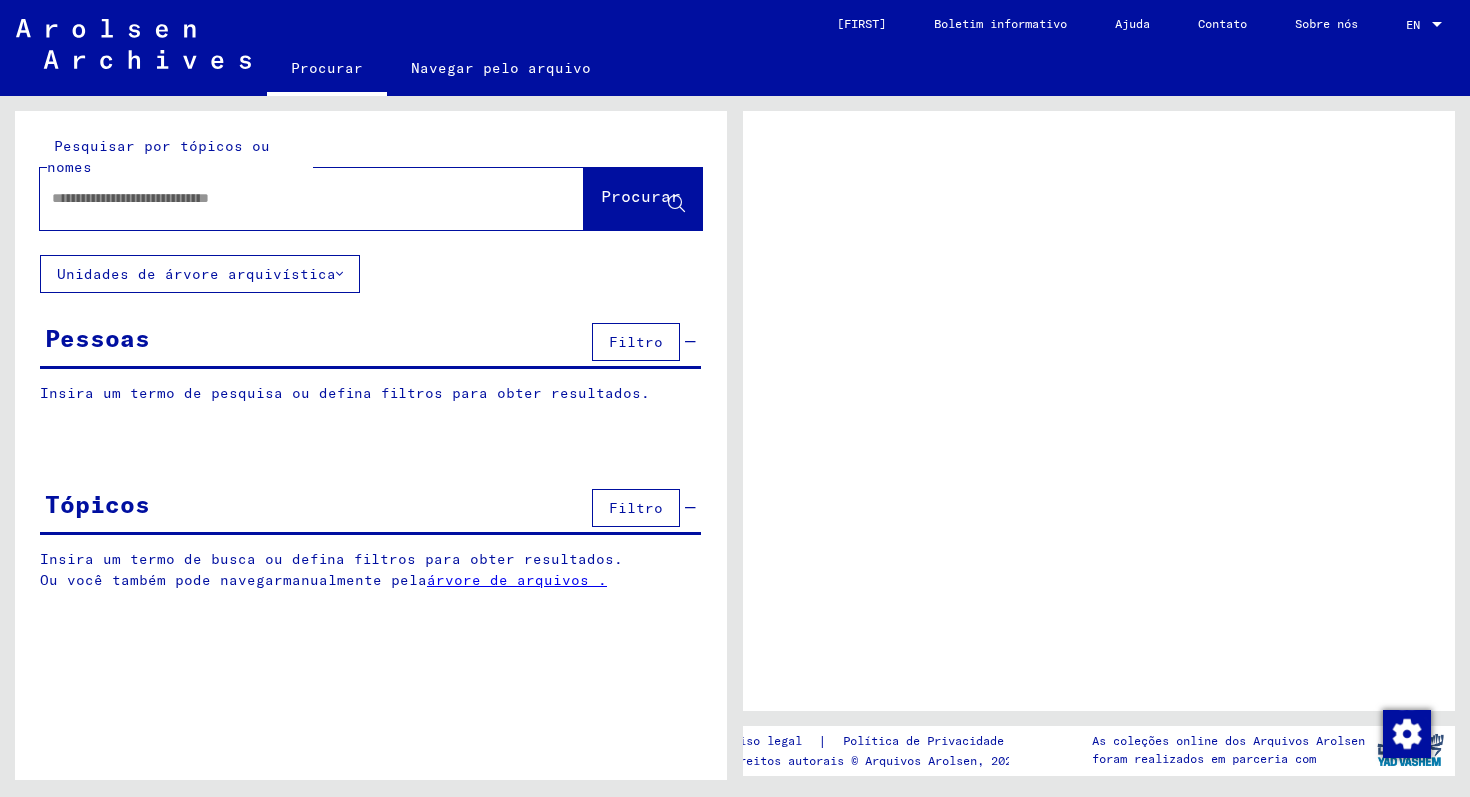 click at bounding box center [294, 198] 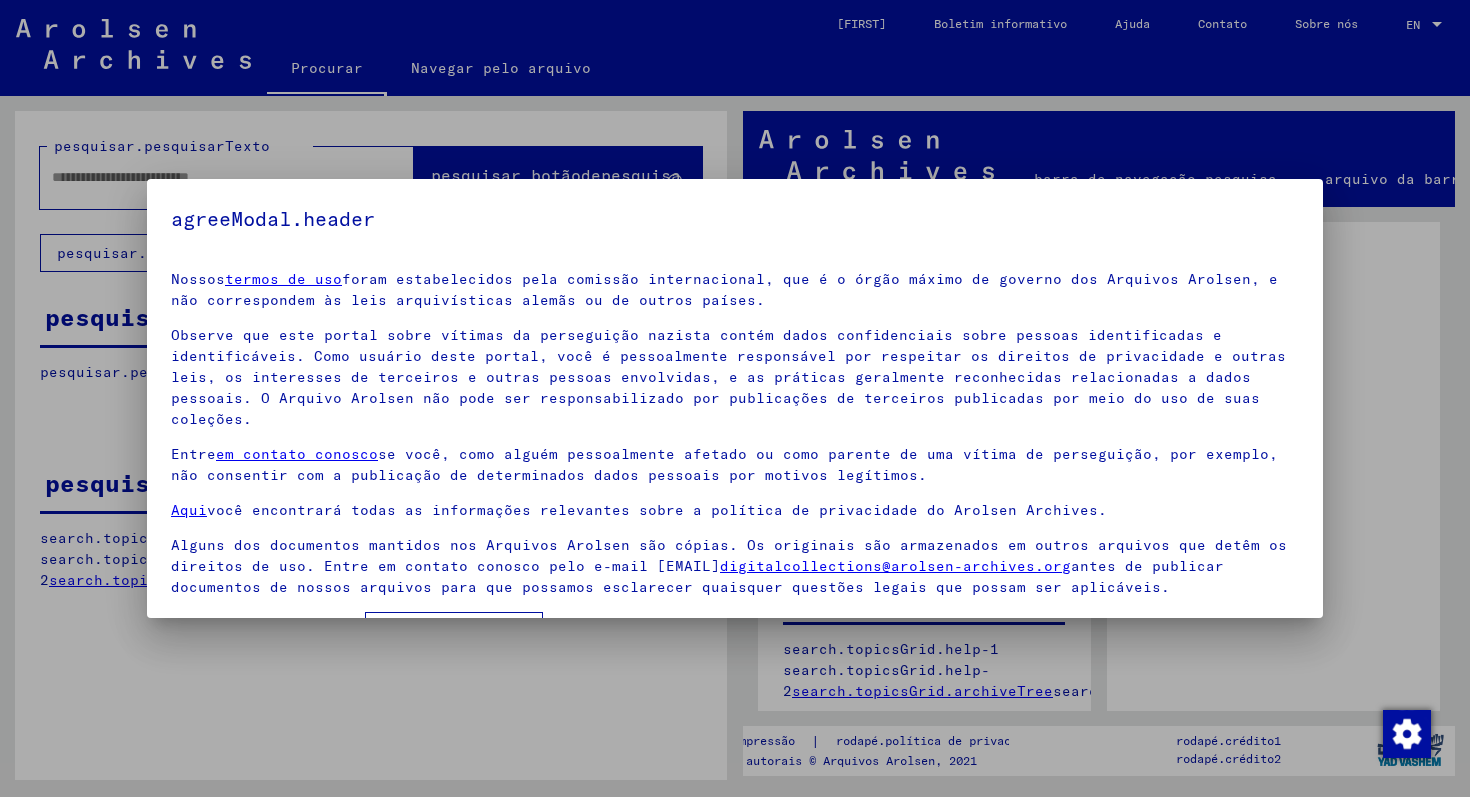 scroll, scrollTop: 56, scrollLeft: 0, axis: vertical 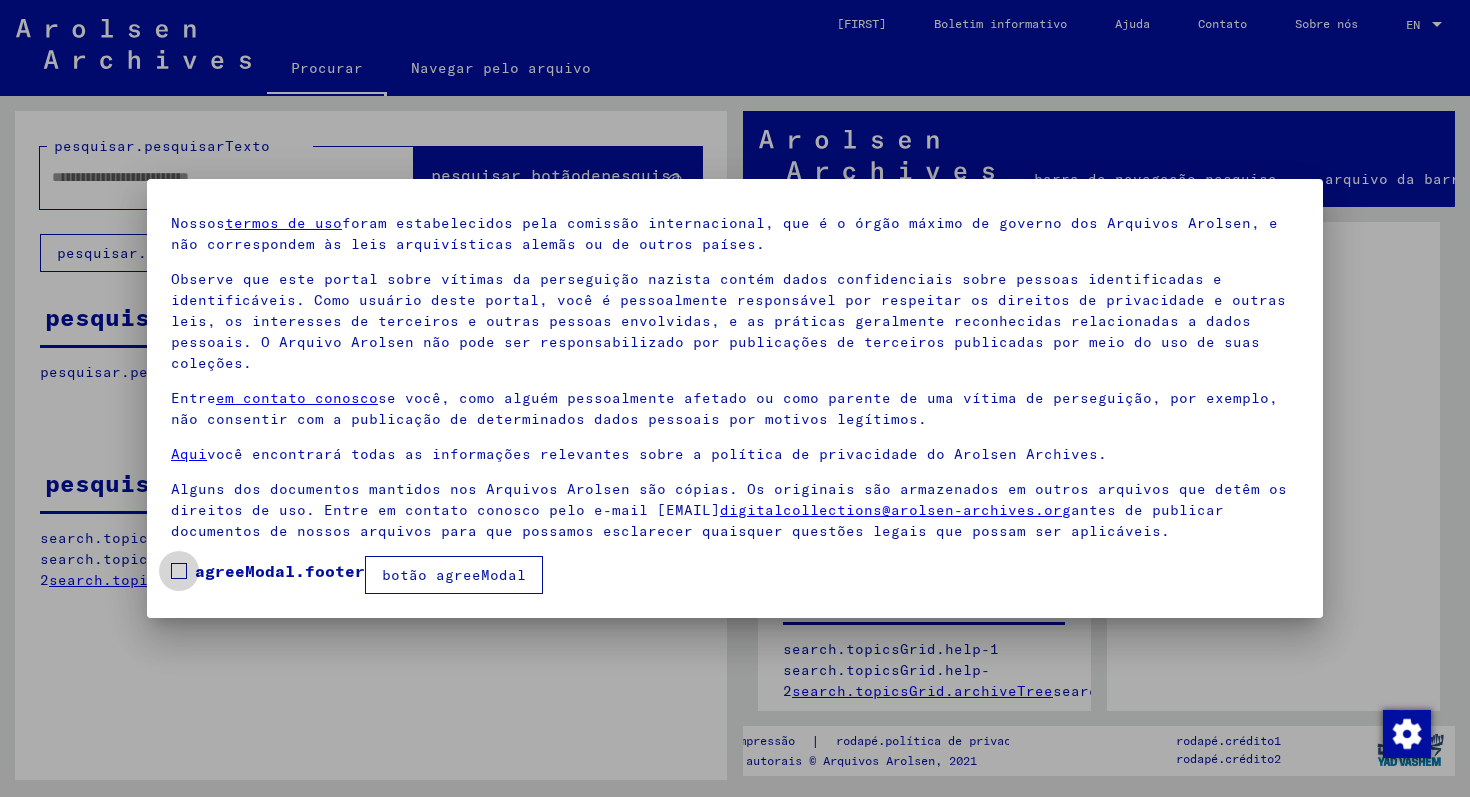 click at bounding box center [179, 571] 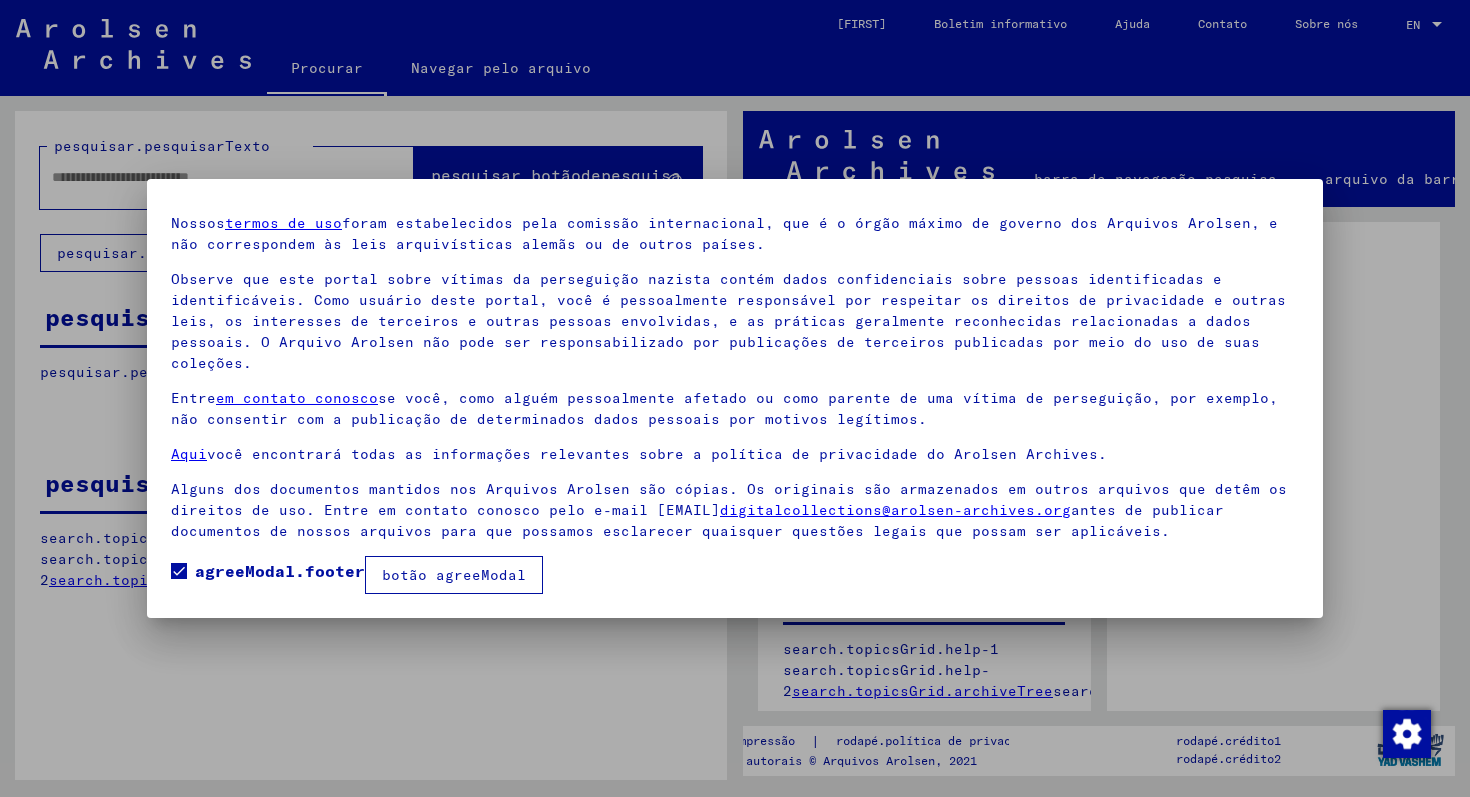 click on "botão agreeModal" at bounding box center [454, 575] 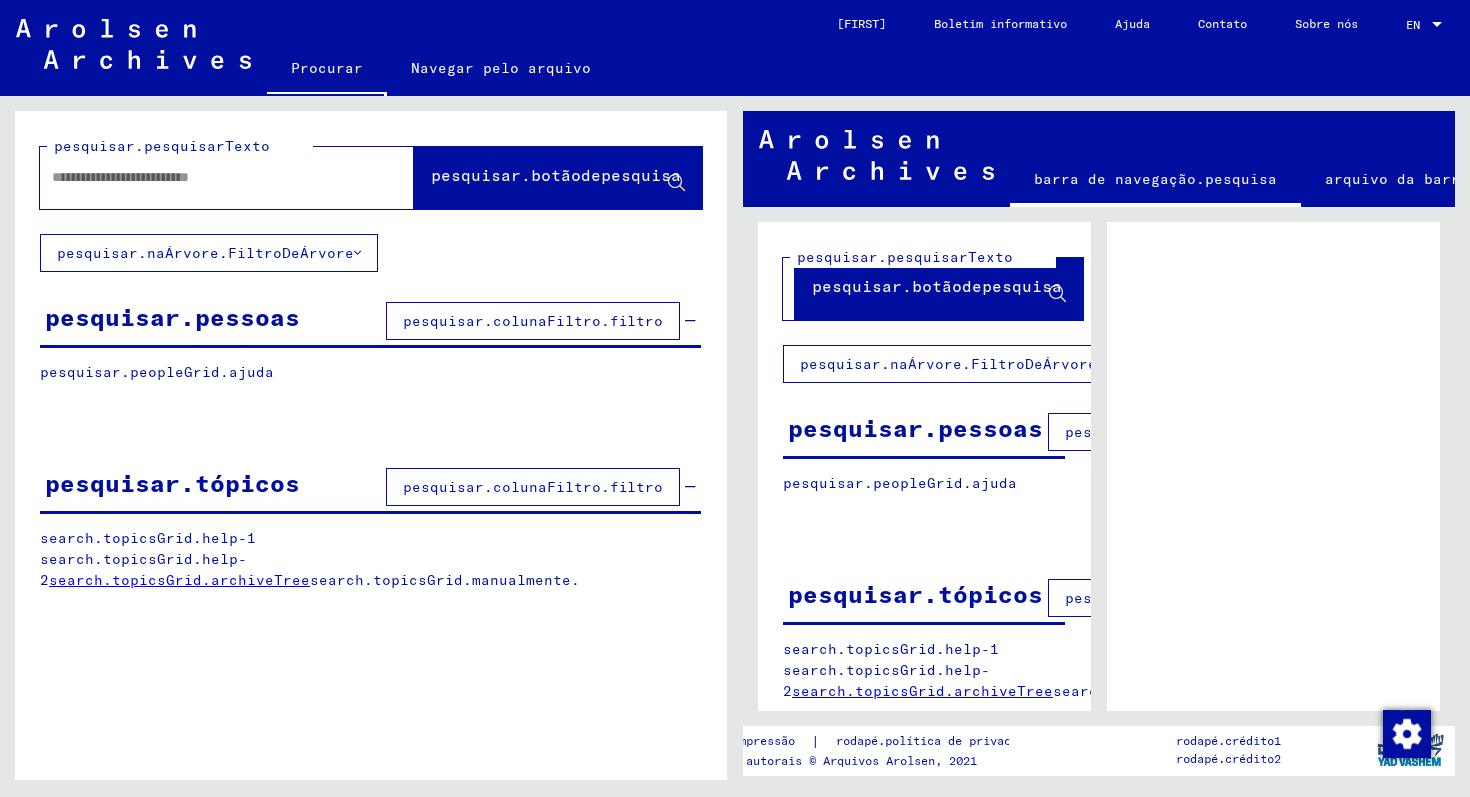 click at bounding box center (209, 177) 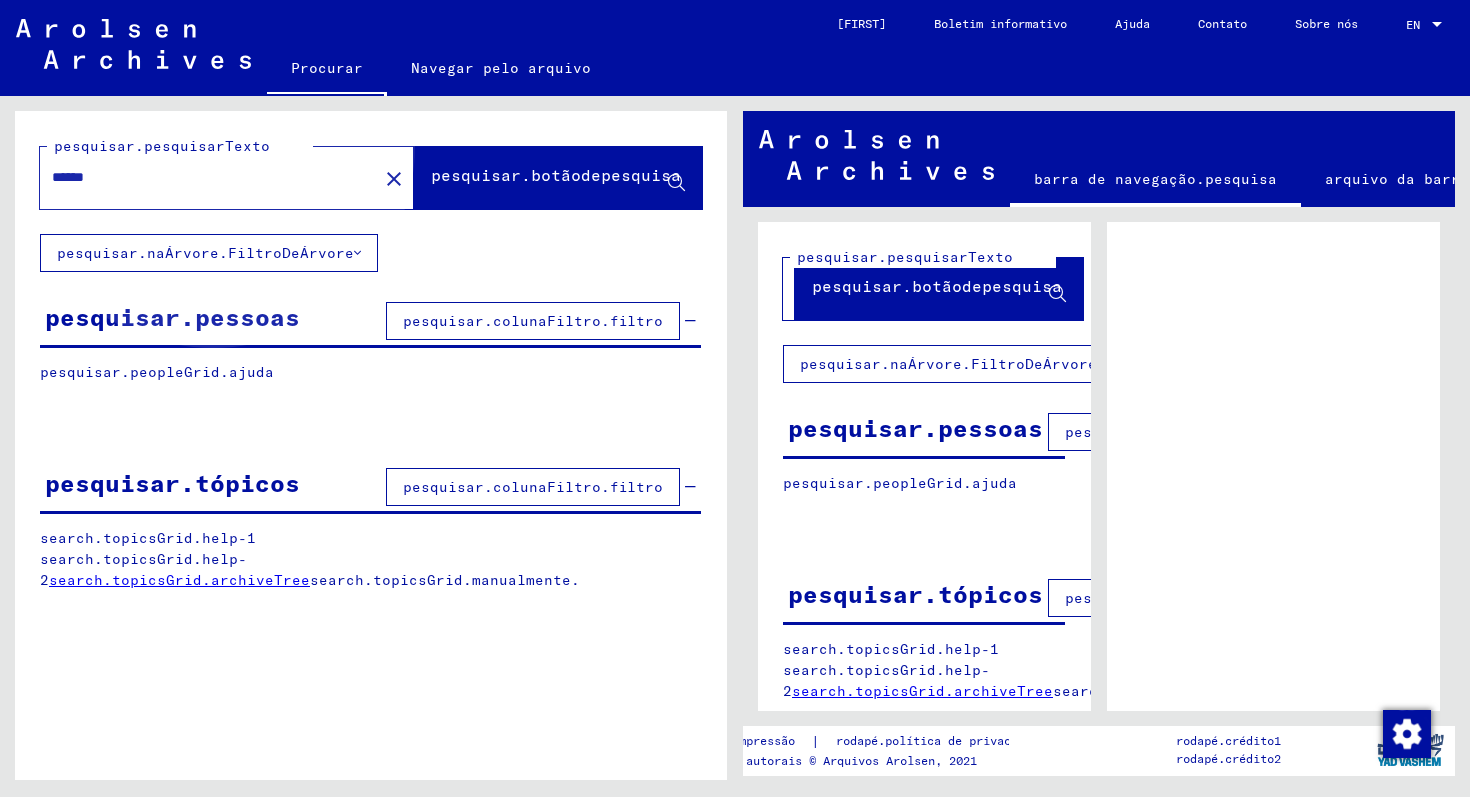 click on "pesquisar.botãodepesquisa" at bounding box center (556, 175) 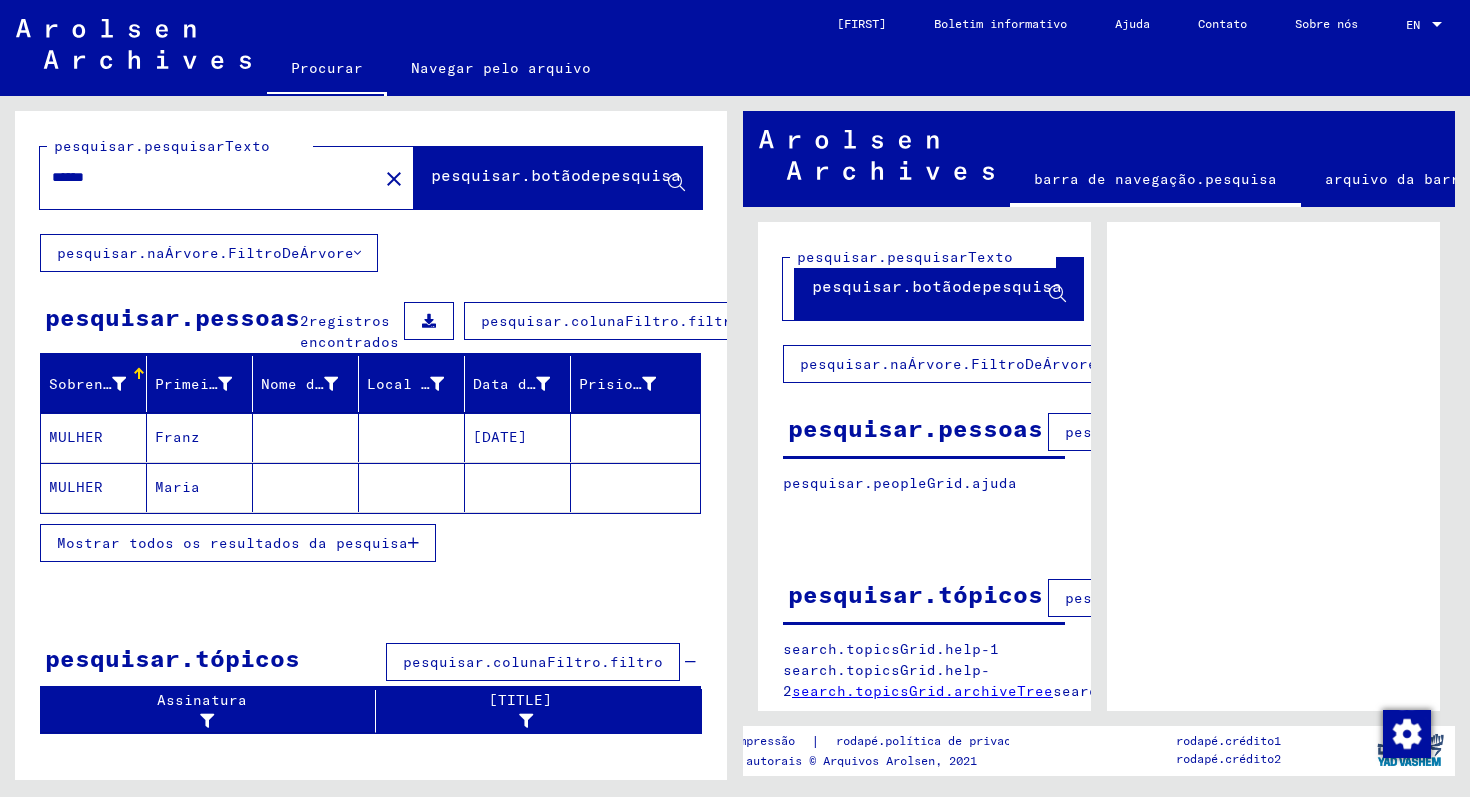 click on "Mostrar todos os resultados da pesquisa" at bounding box center (232, 543) 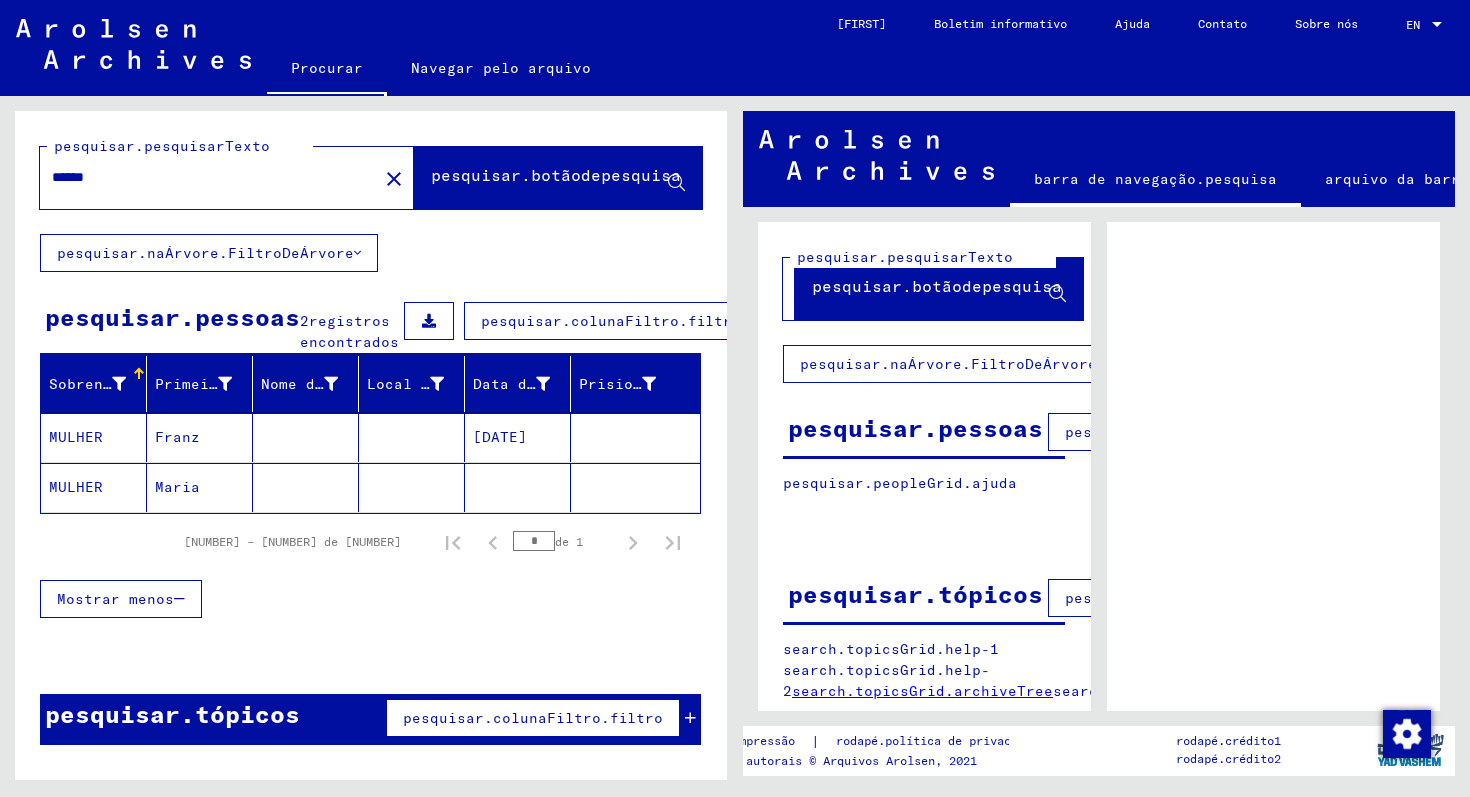 click on "MULHER" at bounding box center [76, 437] 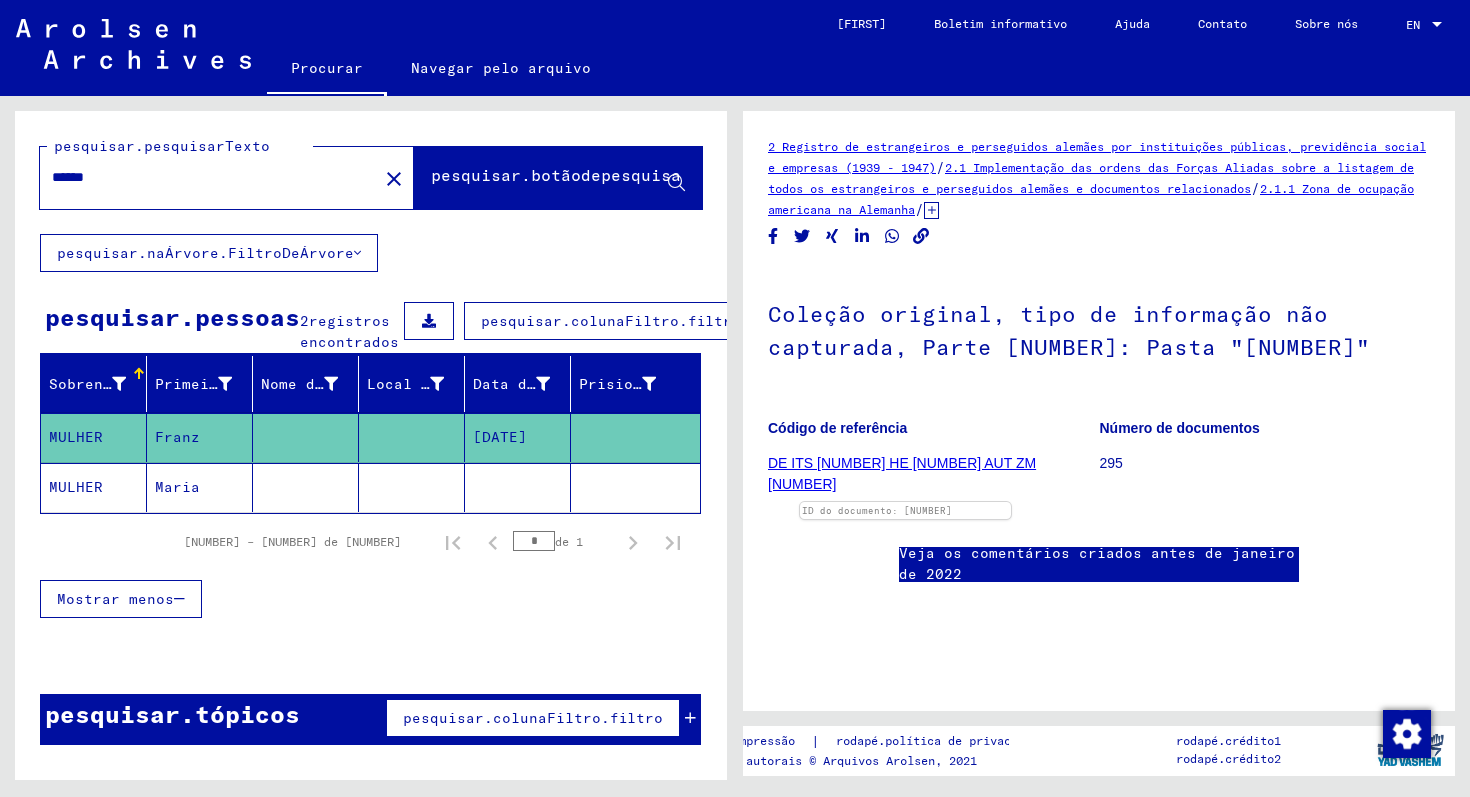 scroll, scrollTop: 0, scrollLeft: 0, axis: both 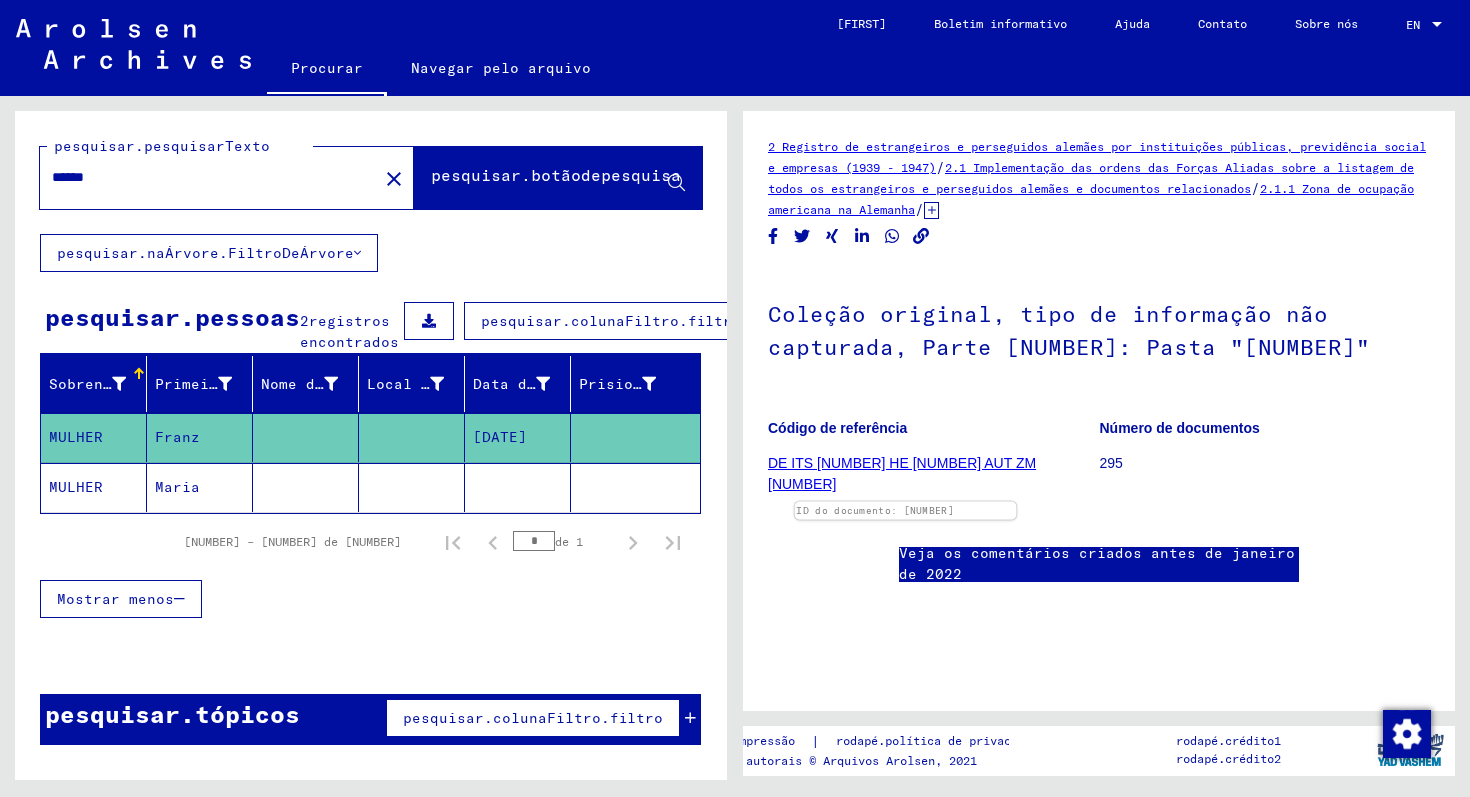 click at bounding box center [905, 502] 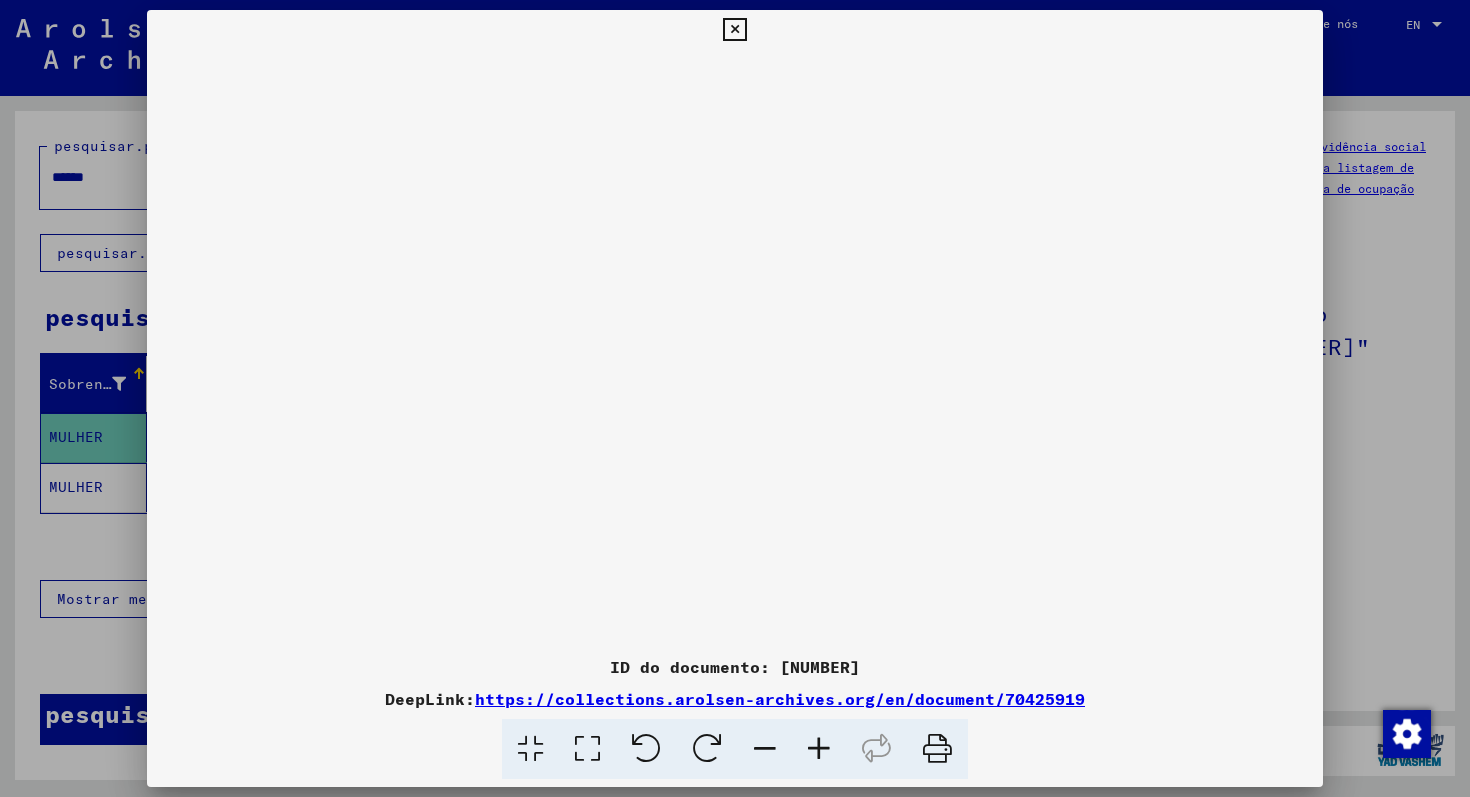 click on "https://collections.arolsen-archives.org/en/document/70425919" at bounding box center [780, 699] 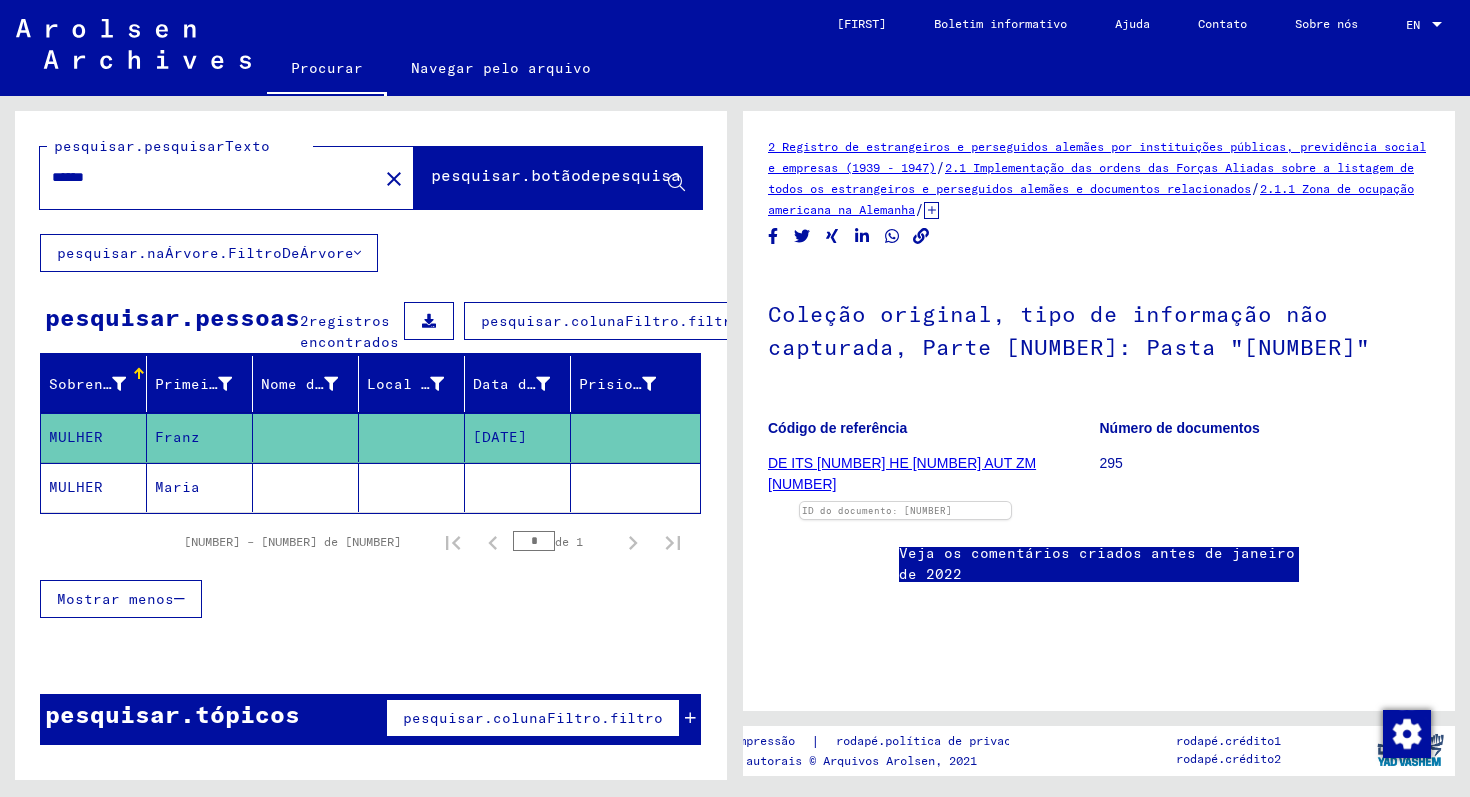 click on "MULHER" at bounding box center (94, 437) 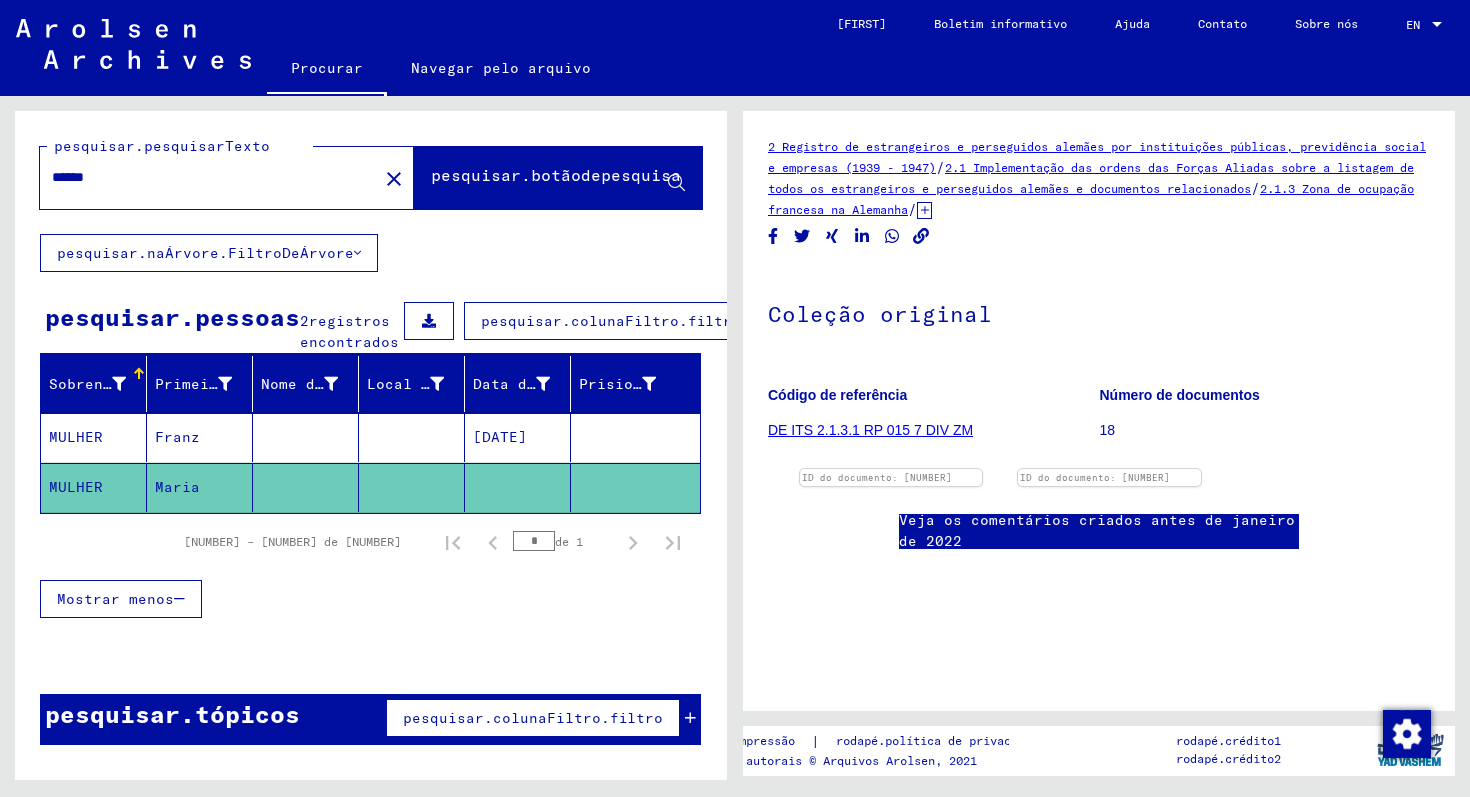 scroll, scrollTop: 0, scrollLeft: 0, axis: both 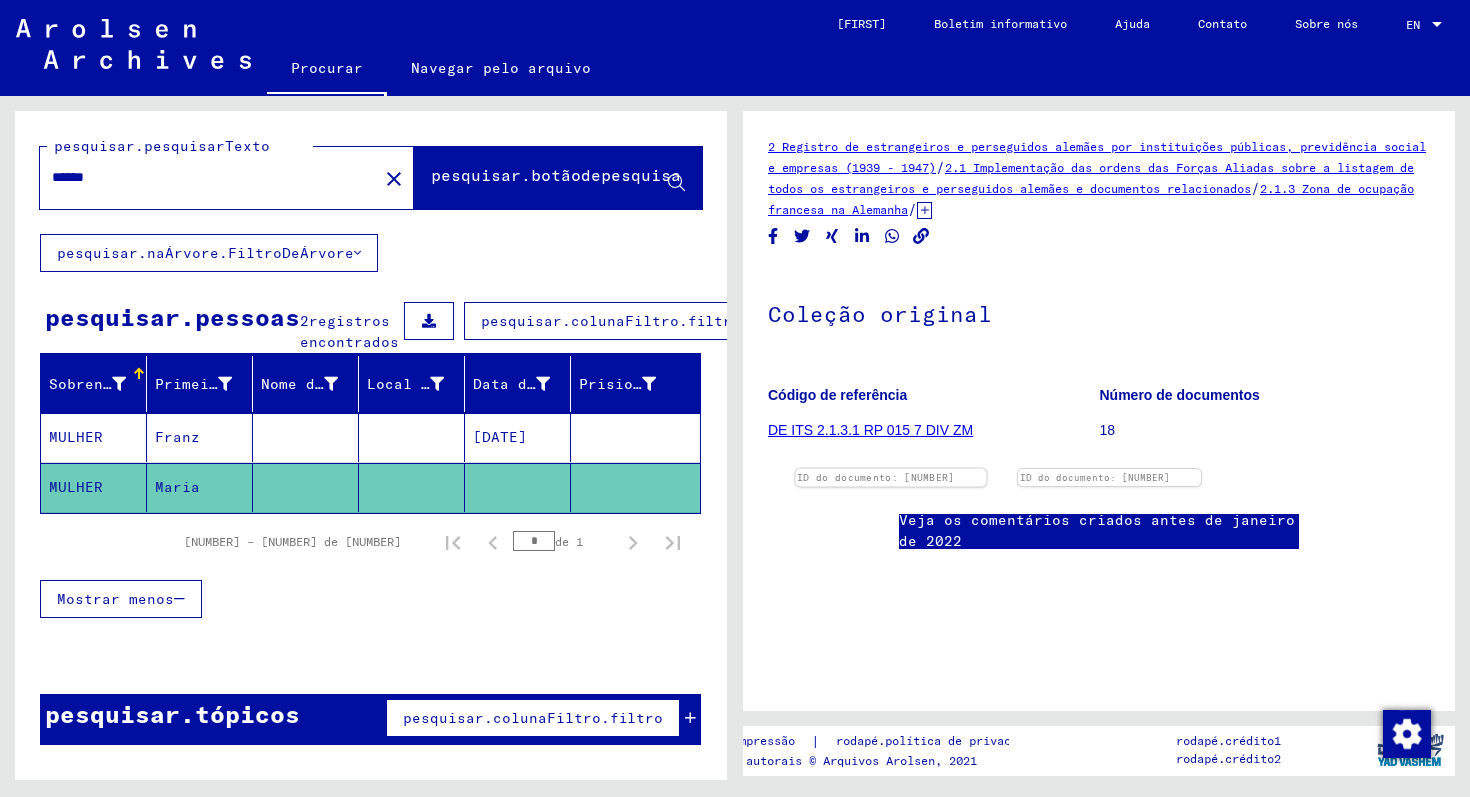 click at bounding box center [891, 469] 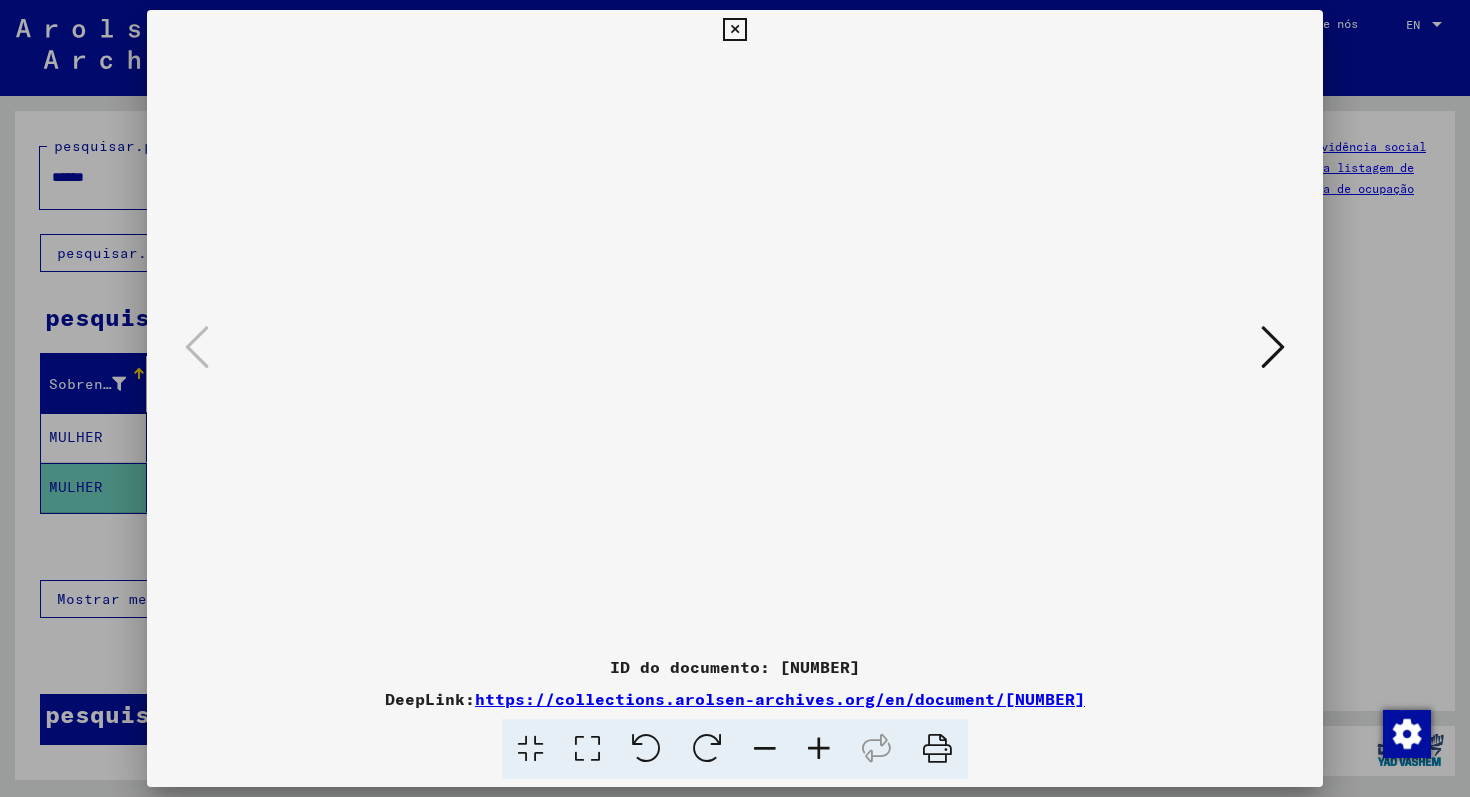 click at bounding box center [1273, 348] 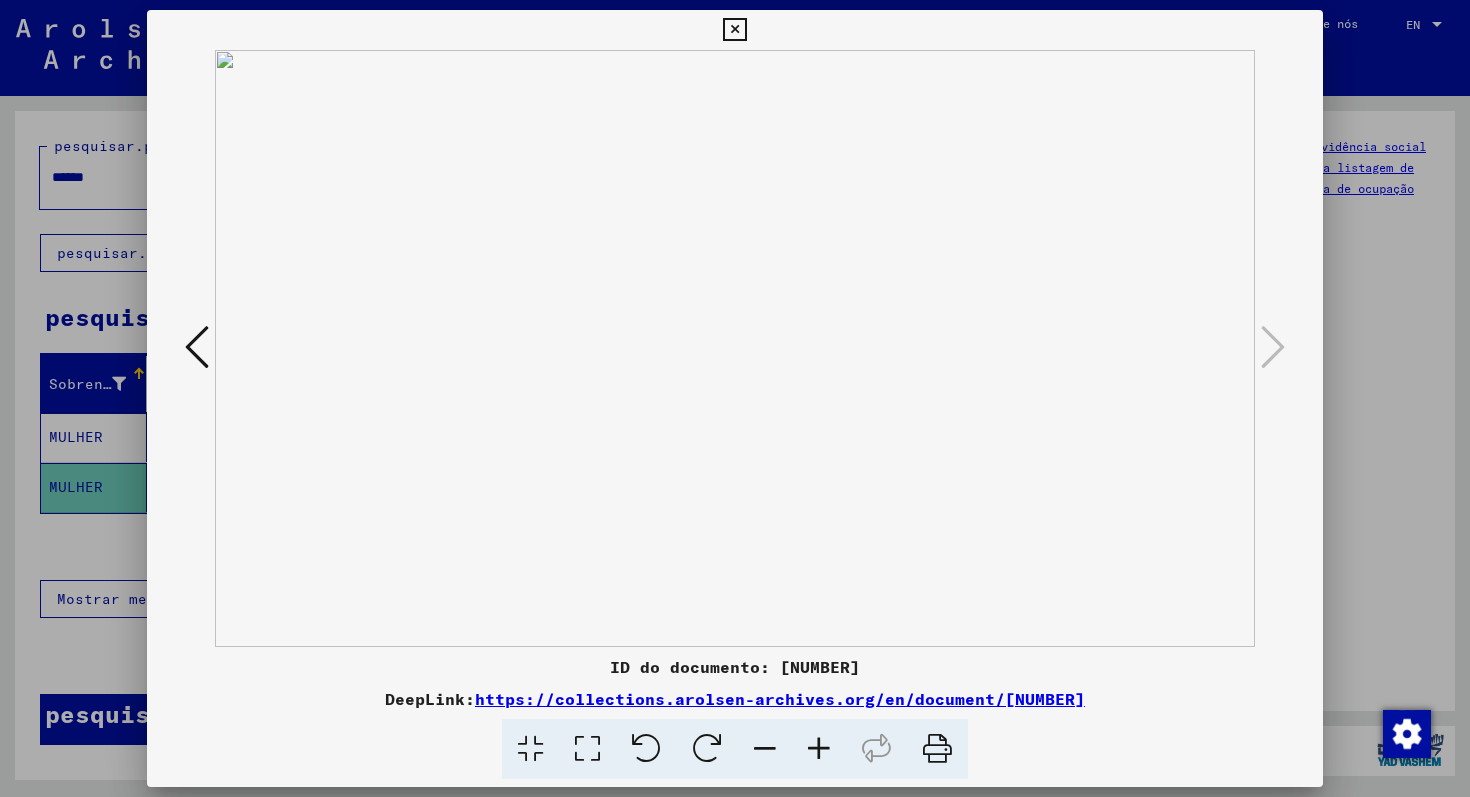 click at bounding box center [197, 347] 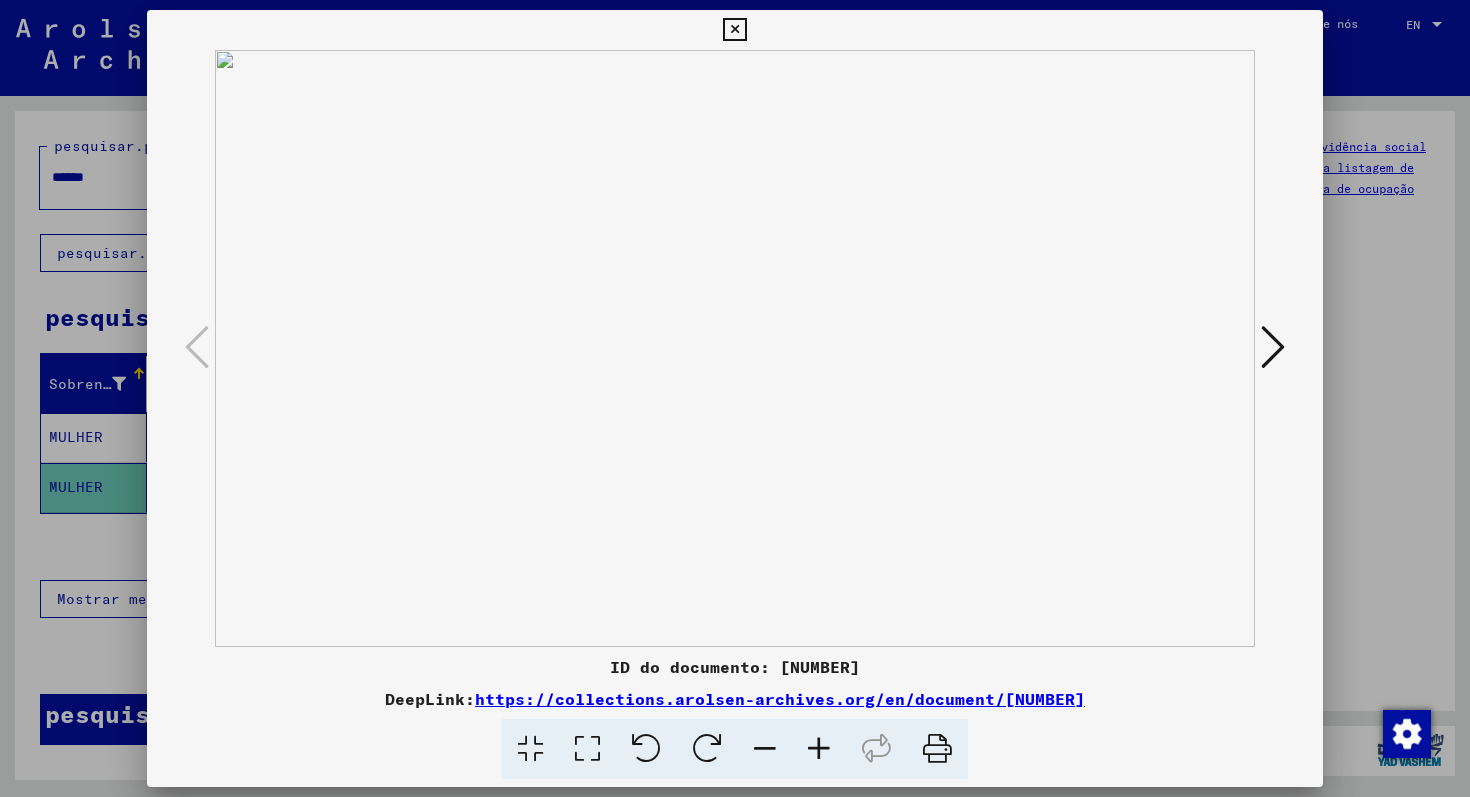 click at bounding box center [937, 749] 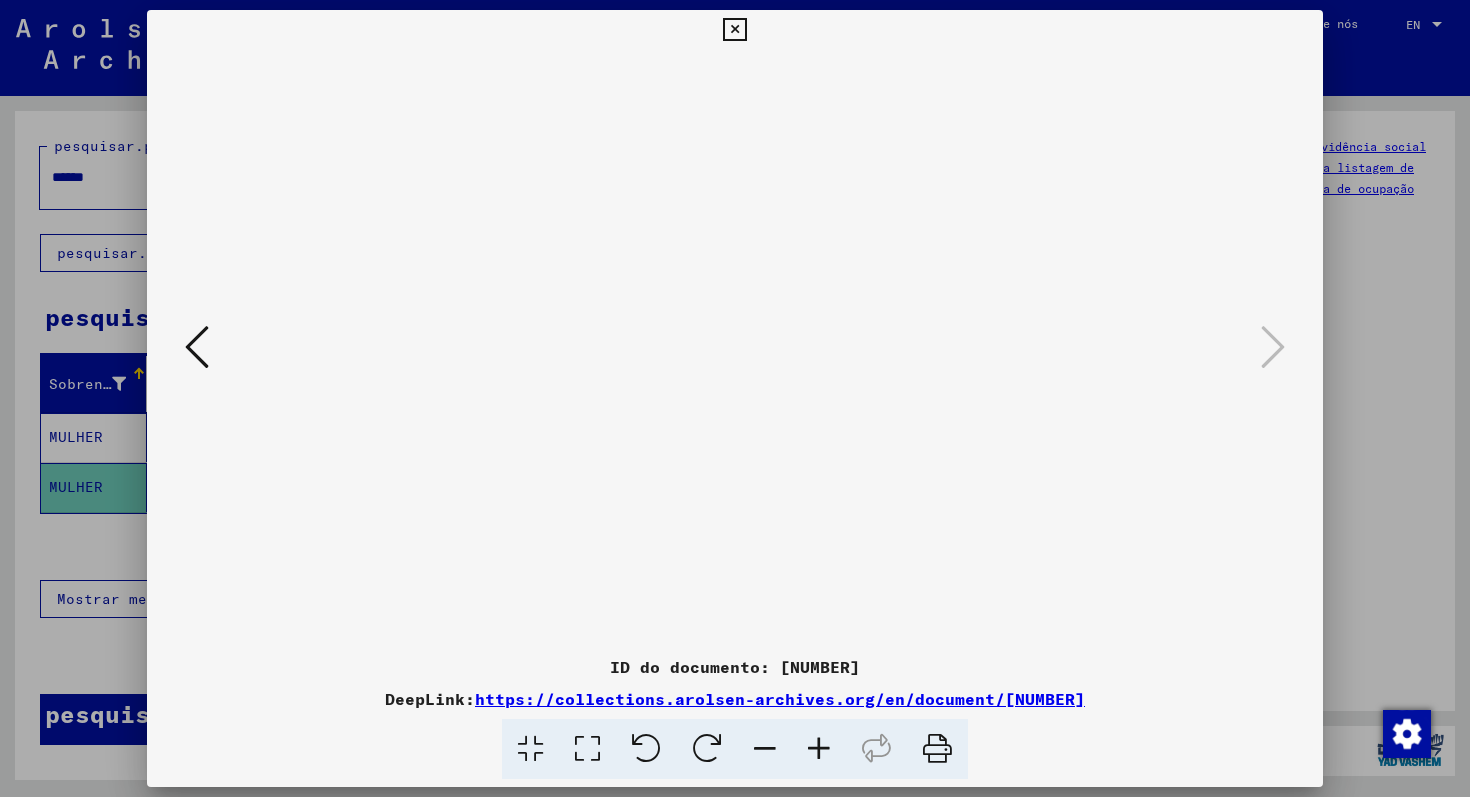 click at bounding box center (937, 749) 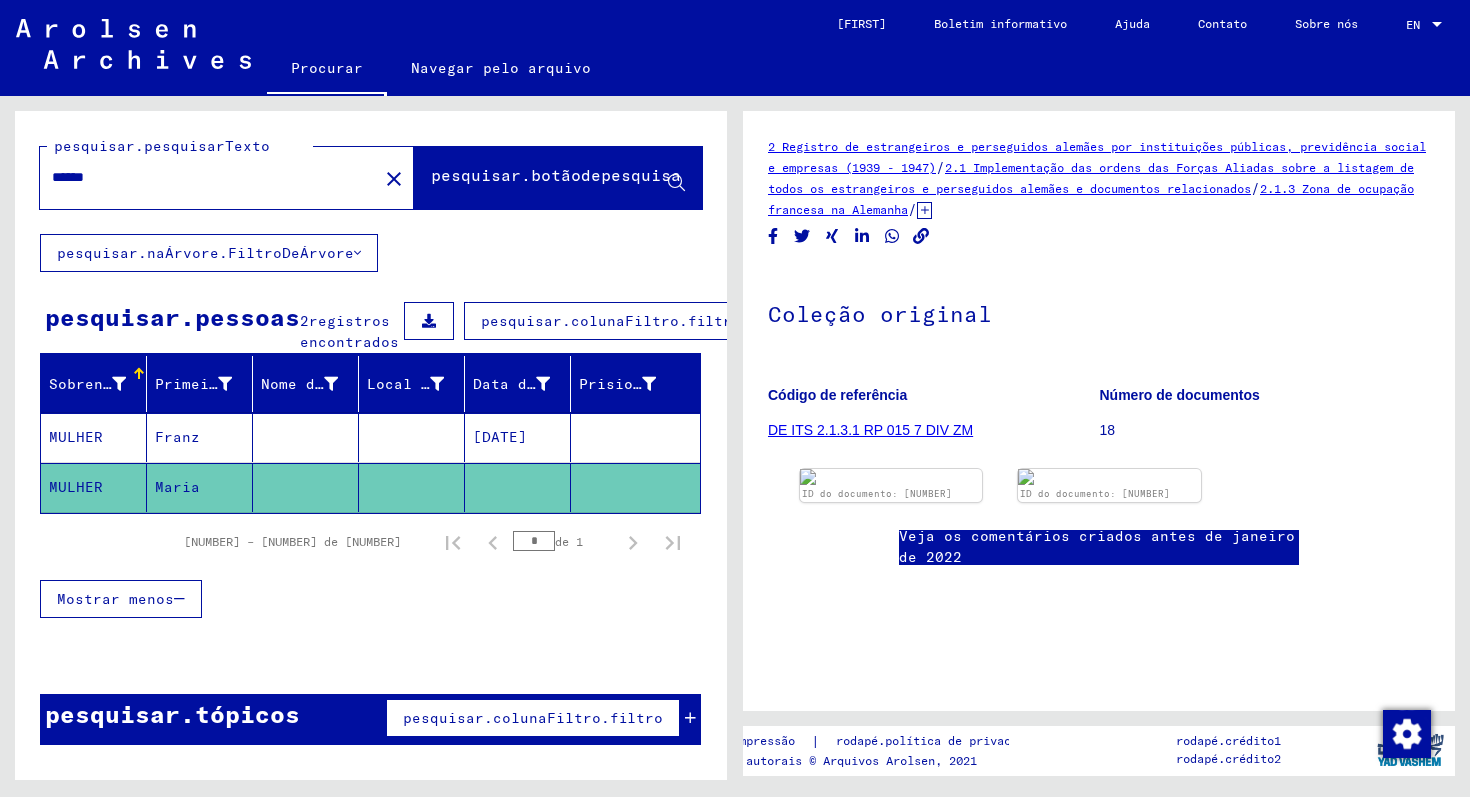 scroll, scrollTop: 7, scrollLeft: 0, axis: vertical 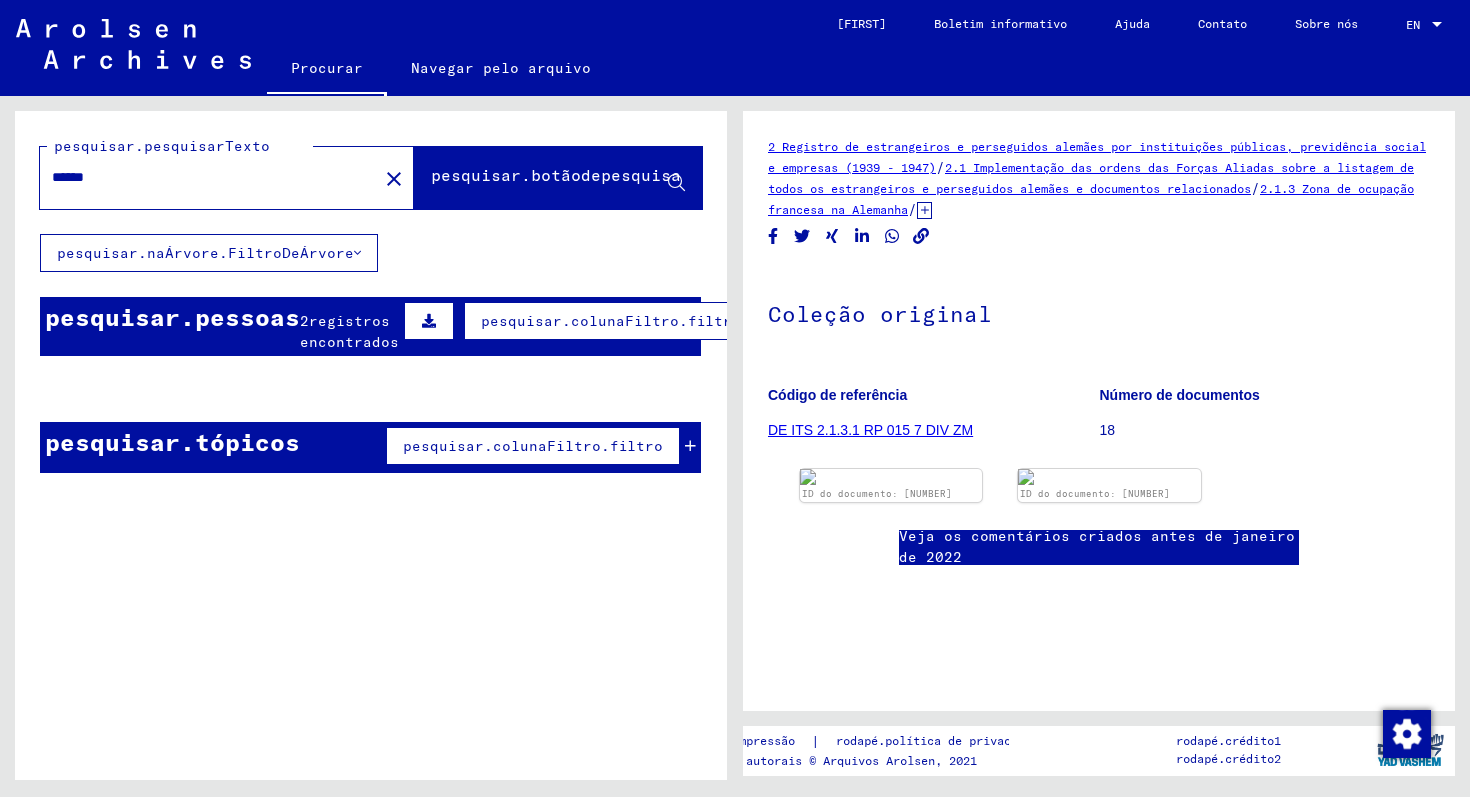click on "pesquisar.colunaFiltro.filtro" at bounding box center [533, 446] 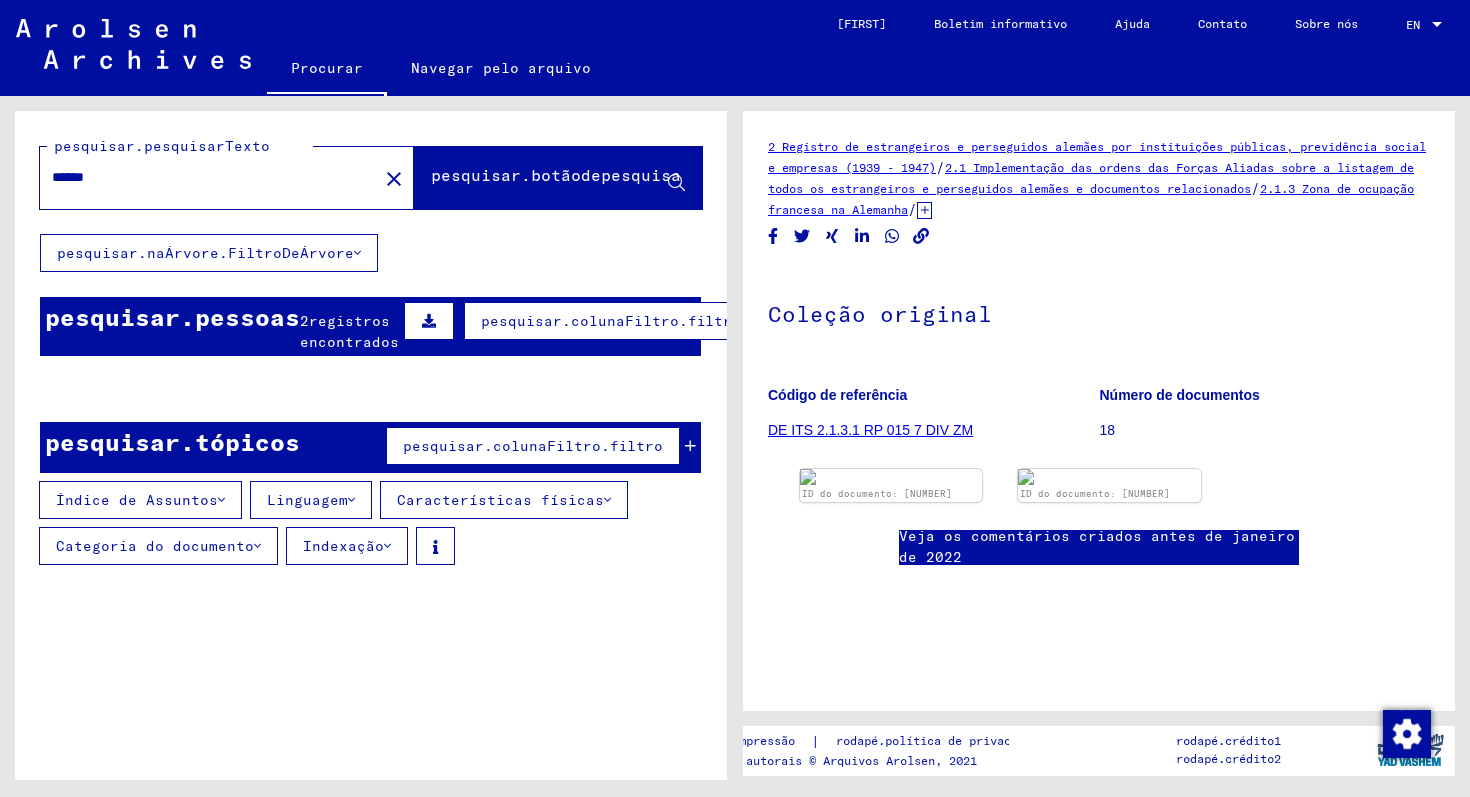 scroll, scrollTop: 17, scrollLeft: 0, axis: vertical 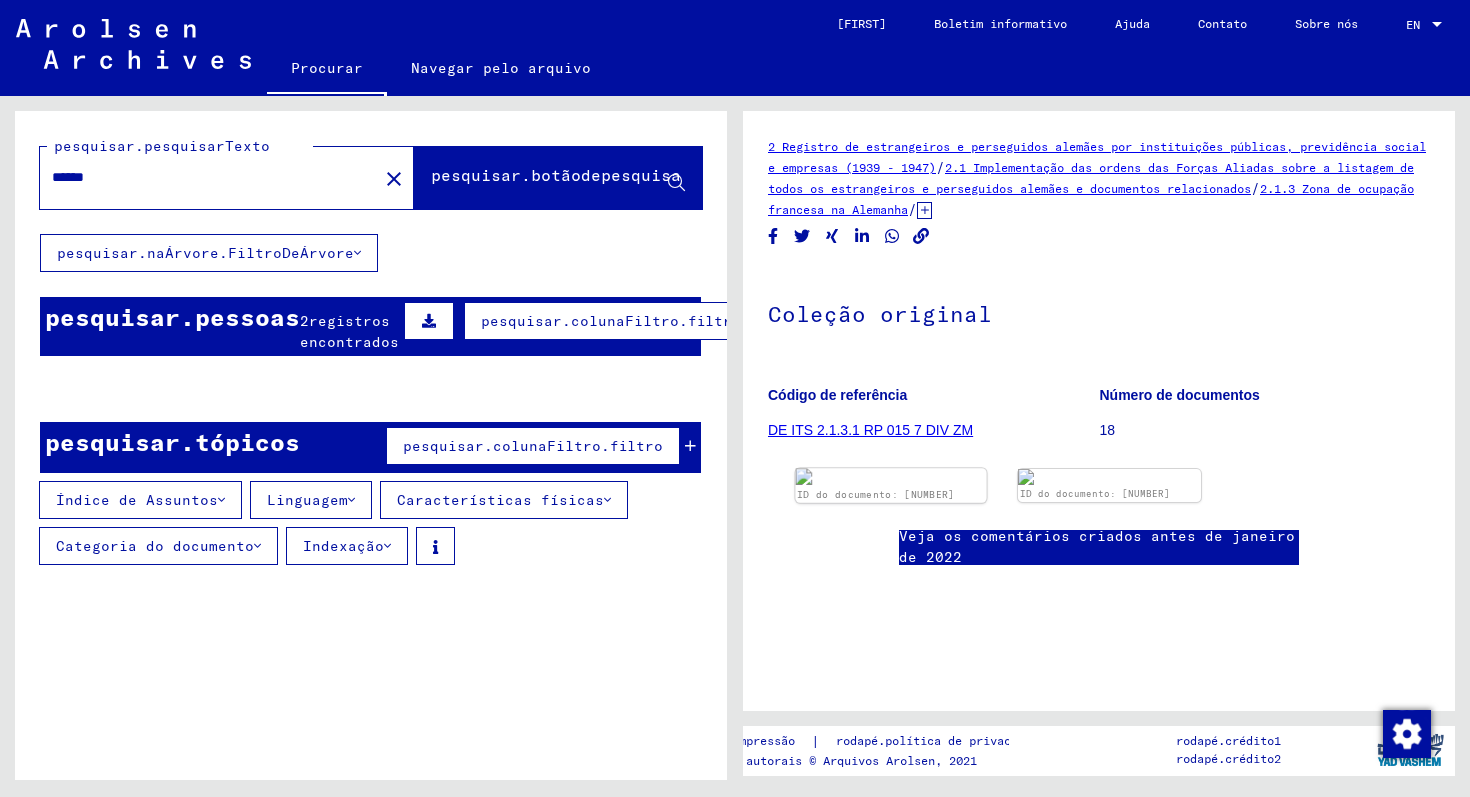 click at bounding box center [891, 476] 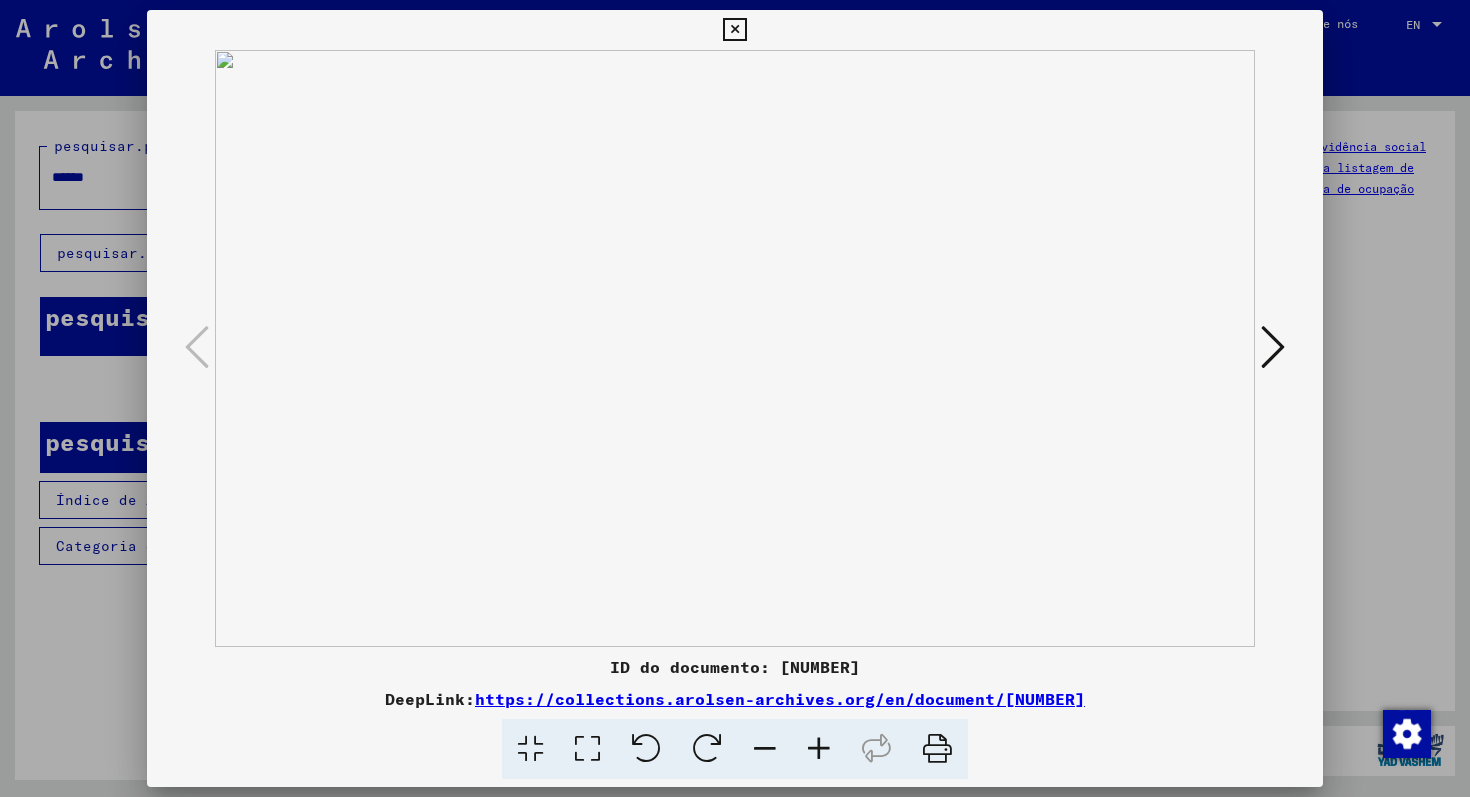 click at bounding box center [735, 348] 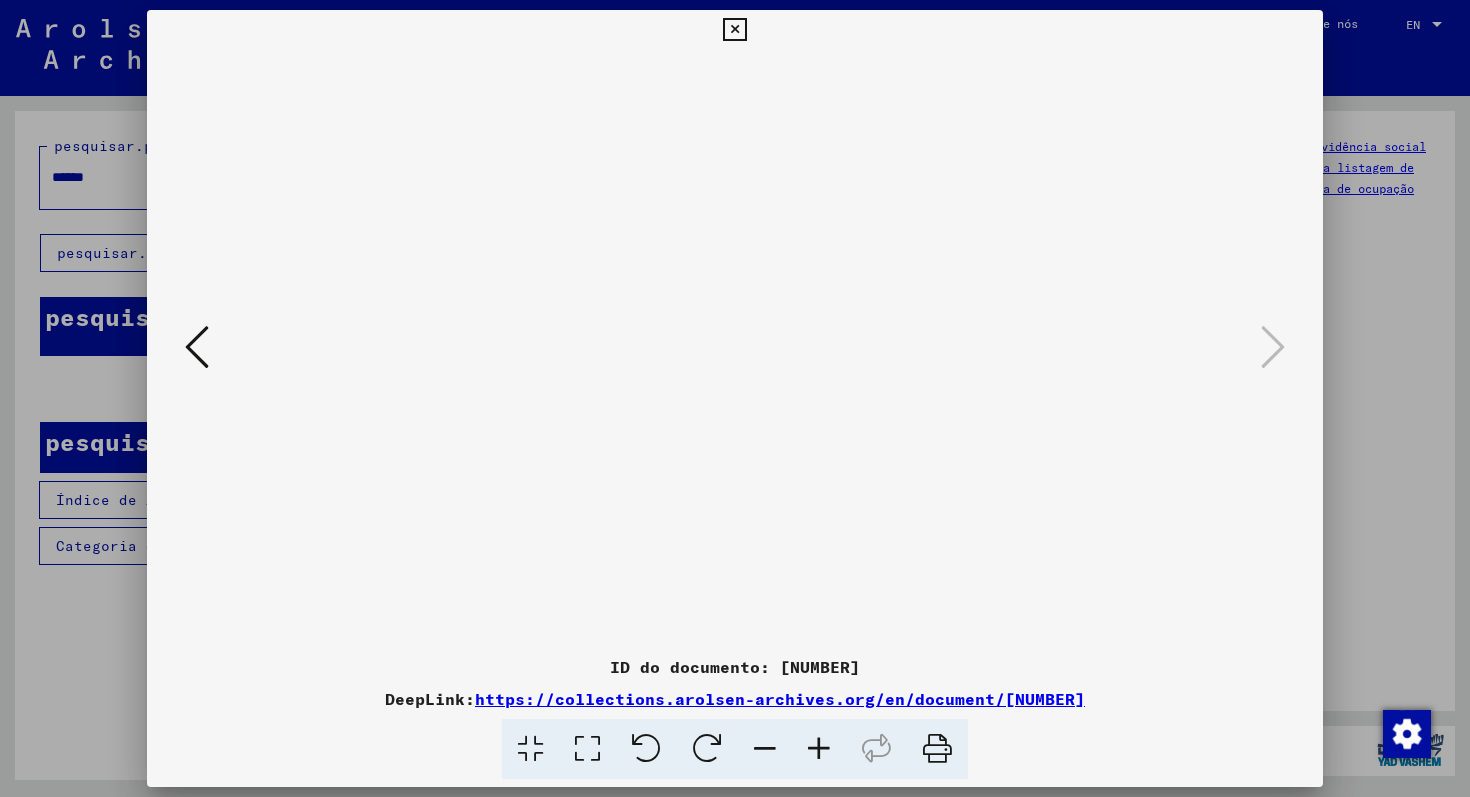click at bounding box center [735, 348] 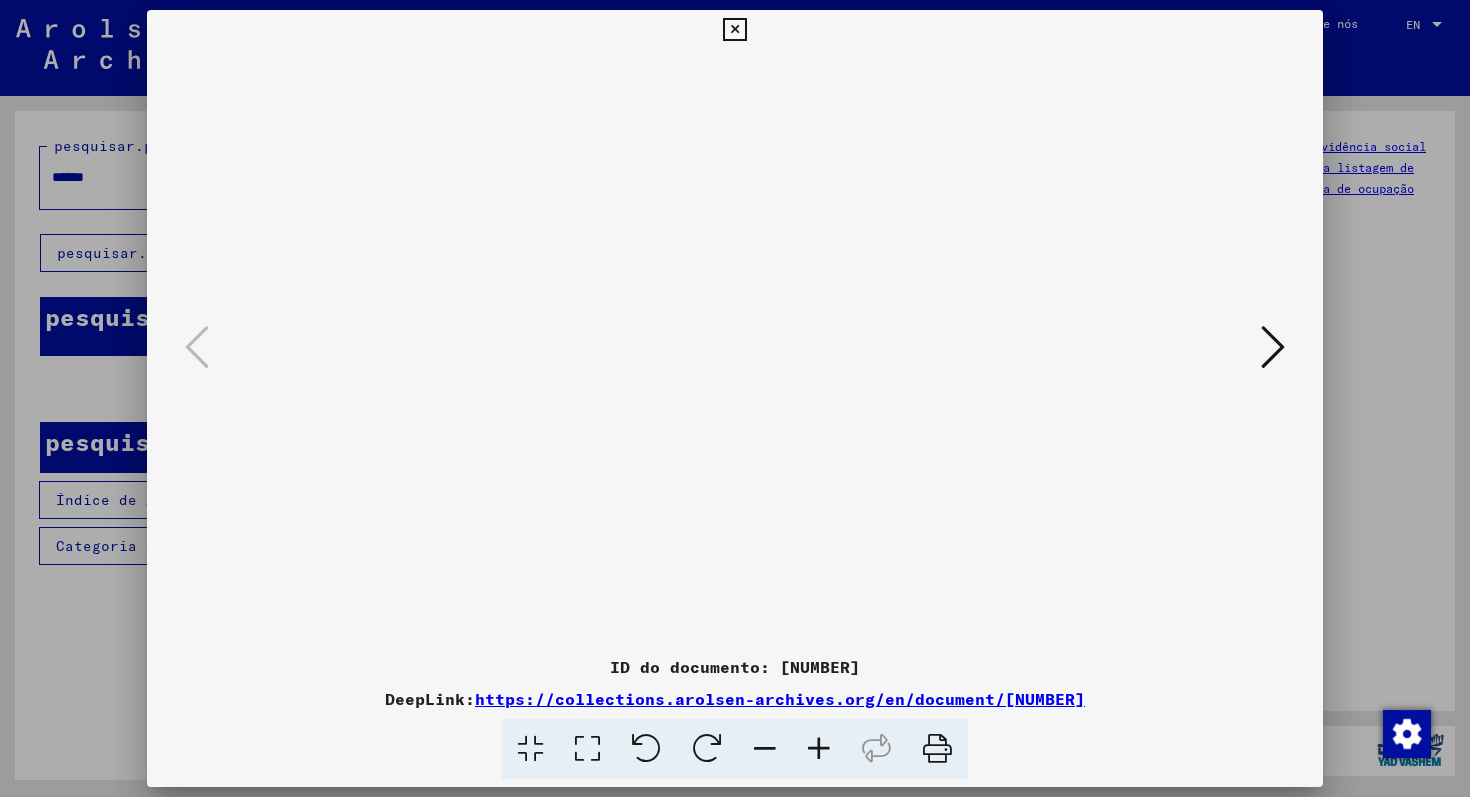 click at bounding box center [734, 30] 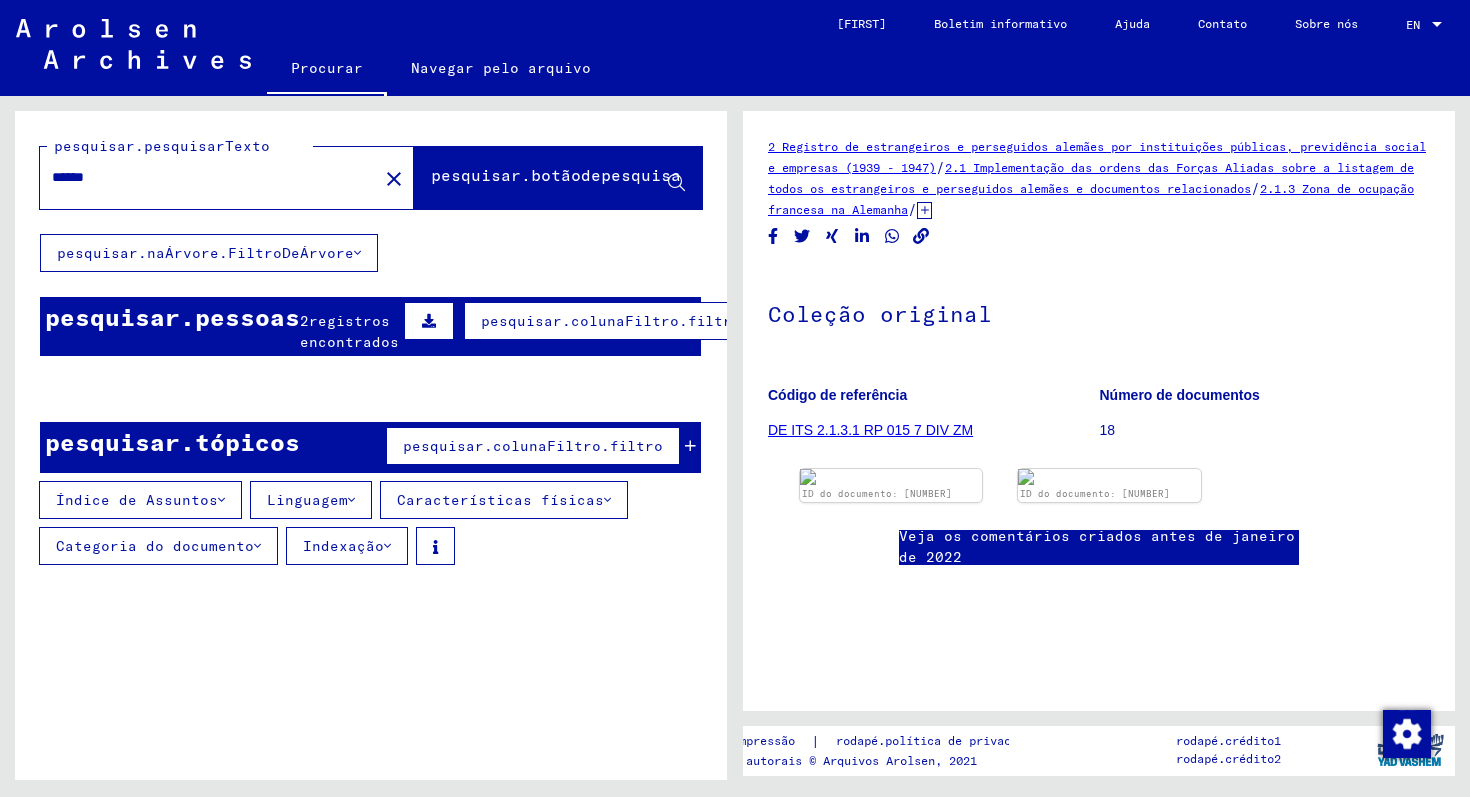 click on "close" at bounding box center (394, 179) 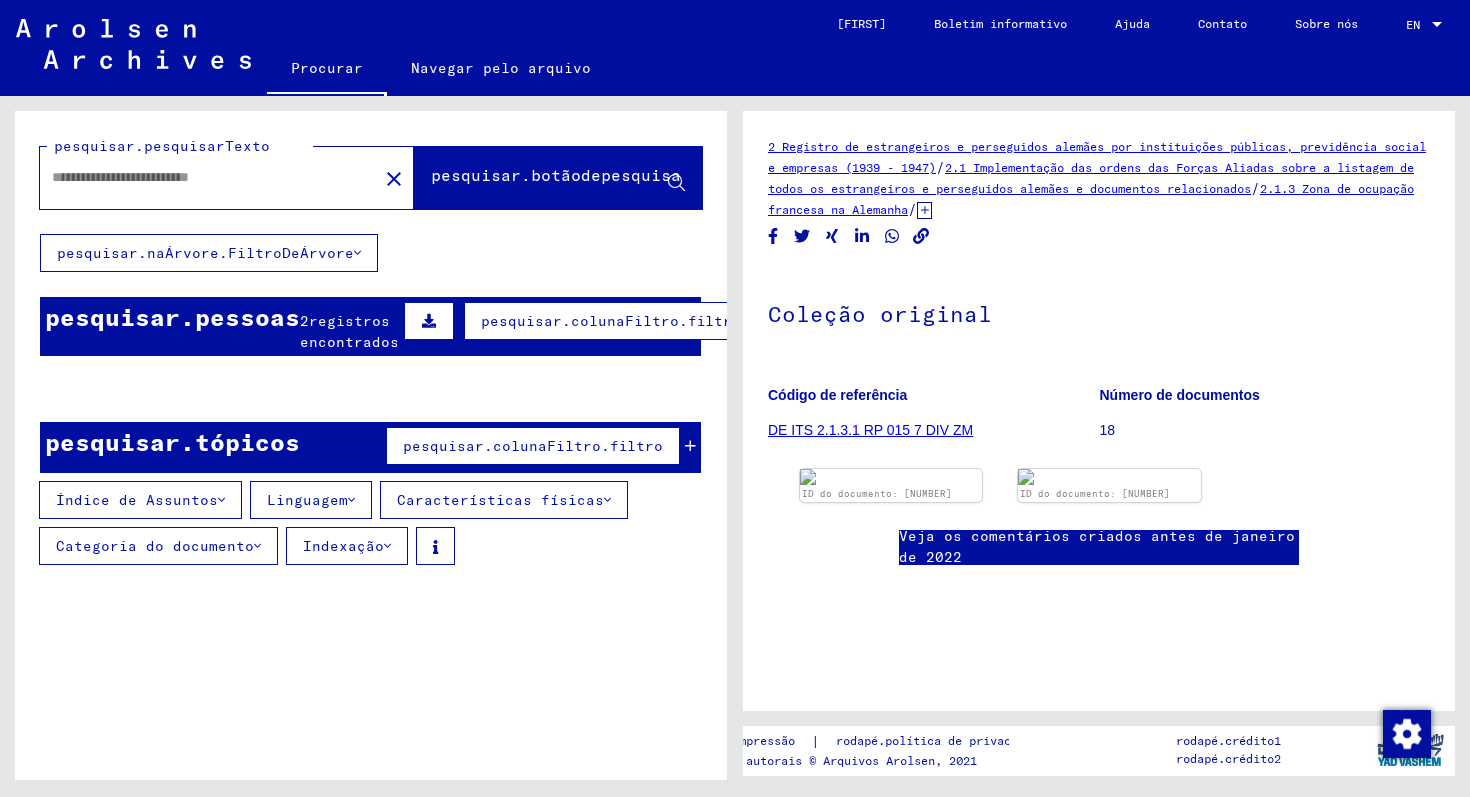 scroll, scrollTop: 0, scrollLeft: 0, axis: both 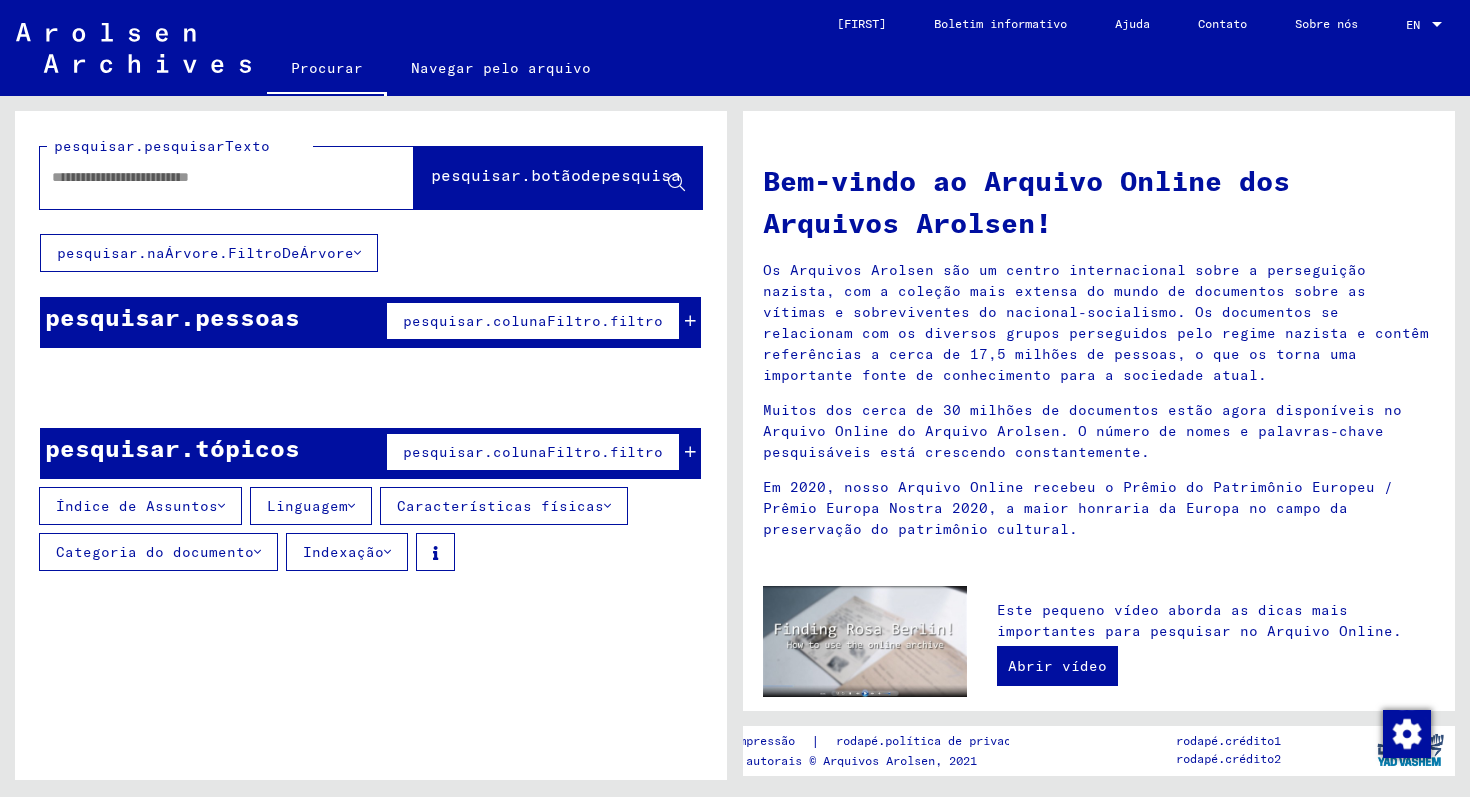 click at bounding box center (203, 177) 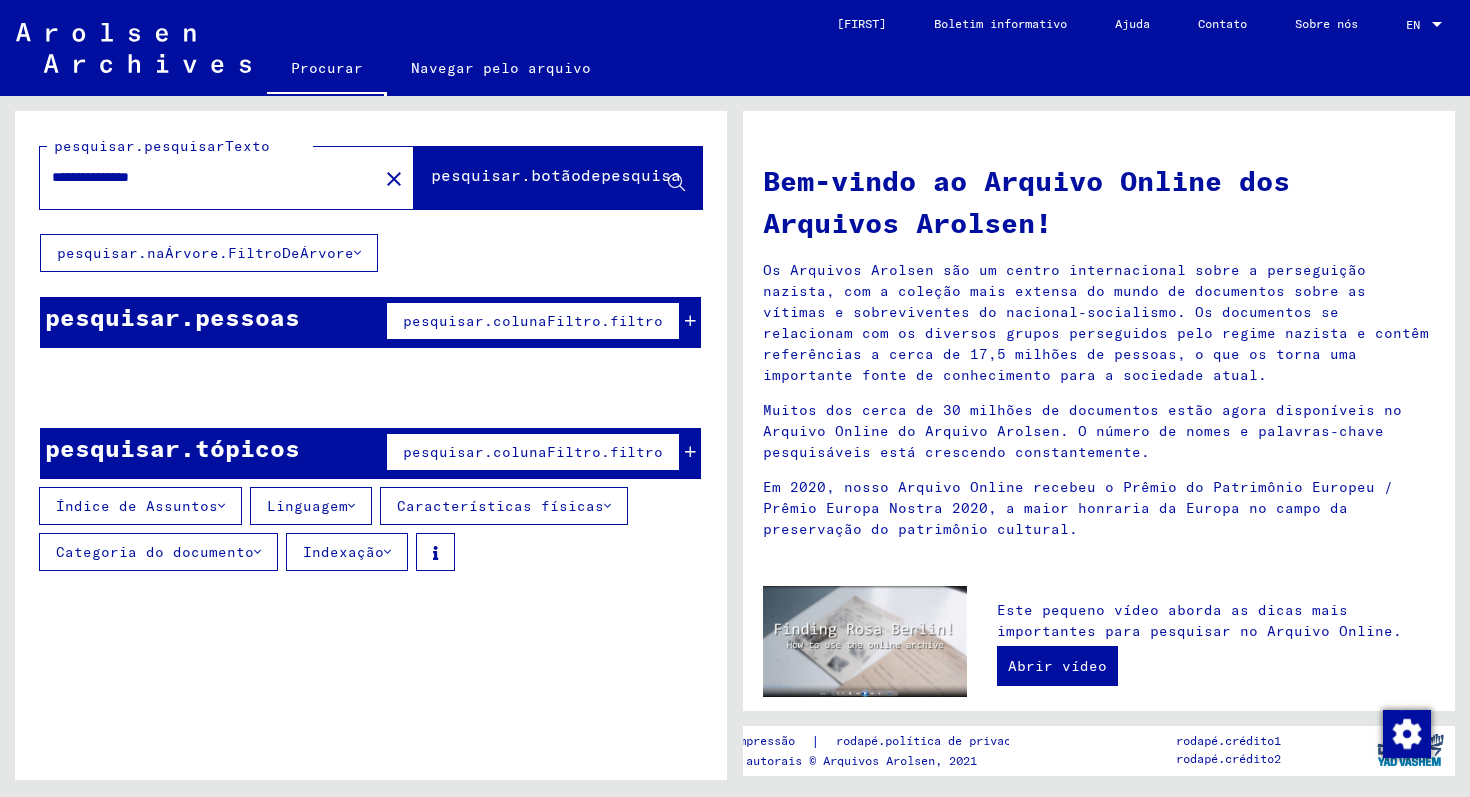 click on "pesquisar.botãodepesquisa" at bounding box center [556, 175] 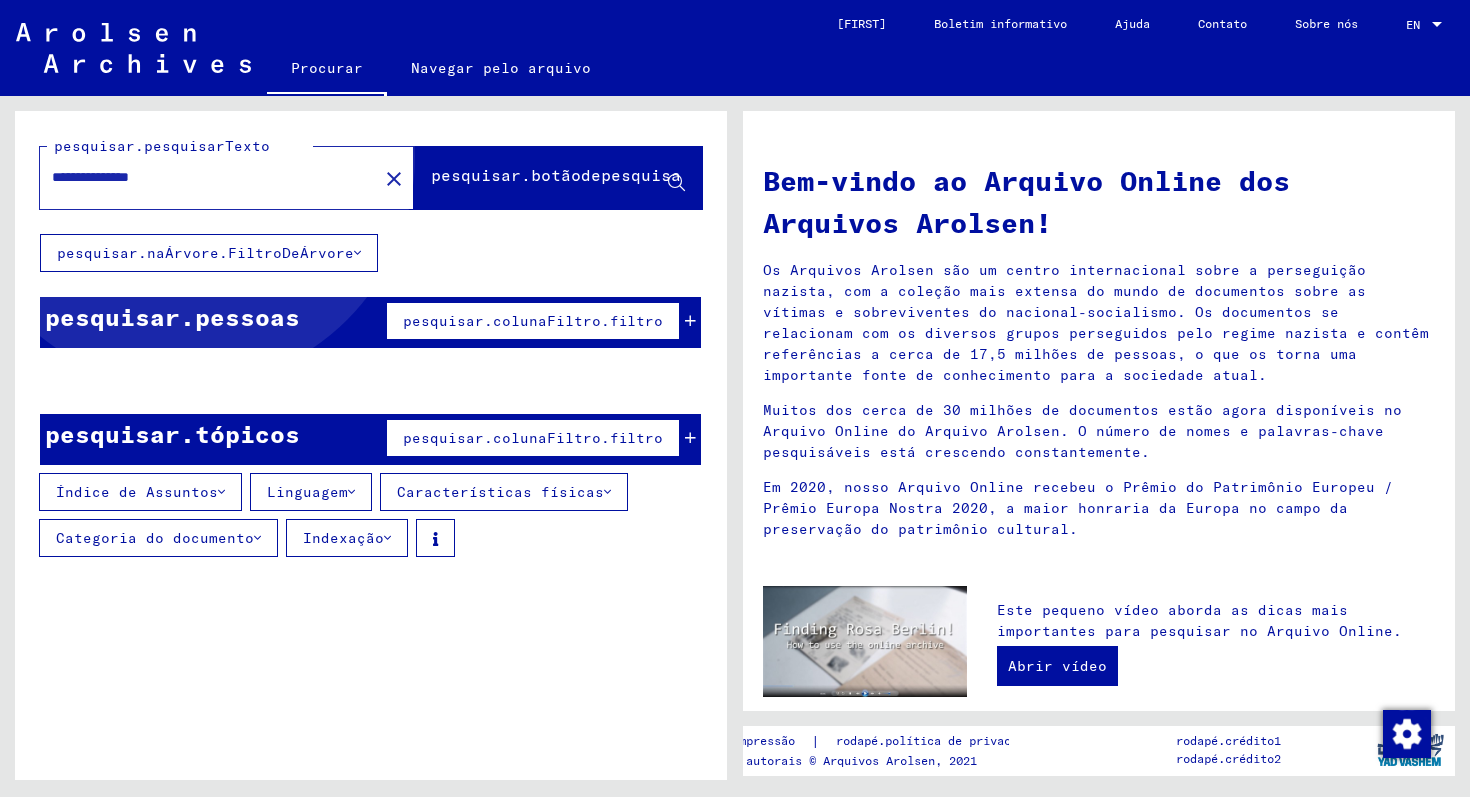 click on "pesquisar.botãodepesquisa" at bounding box center (556, 175) 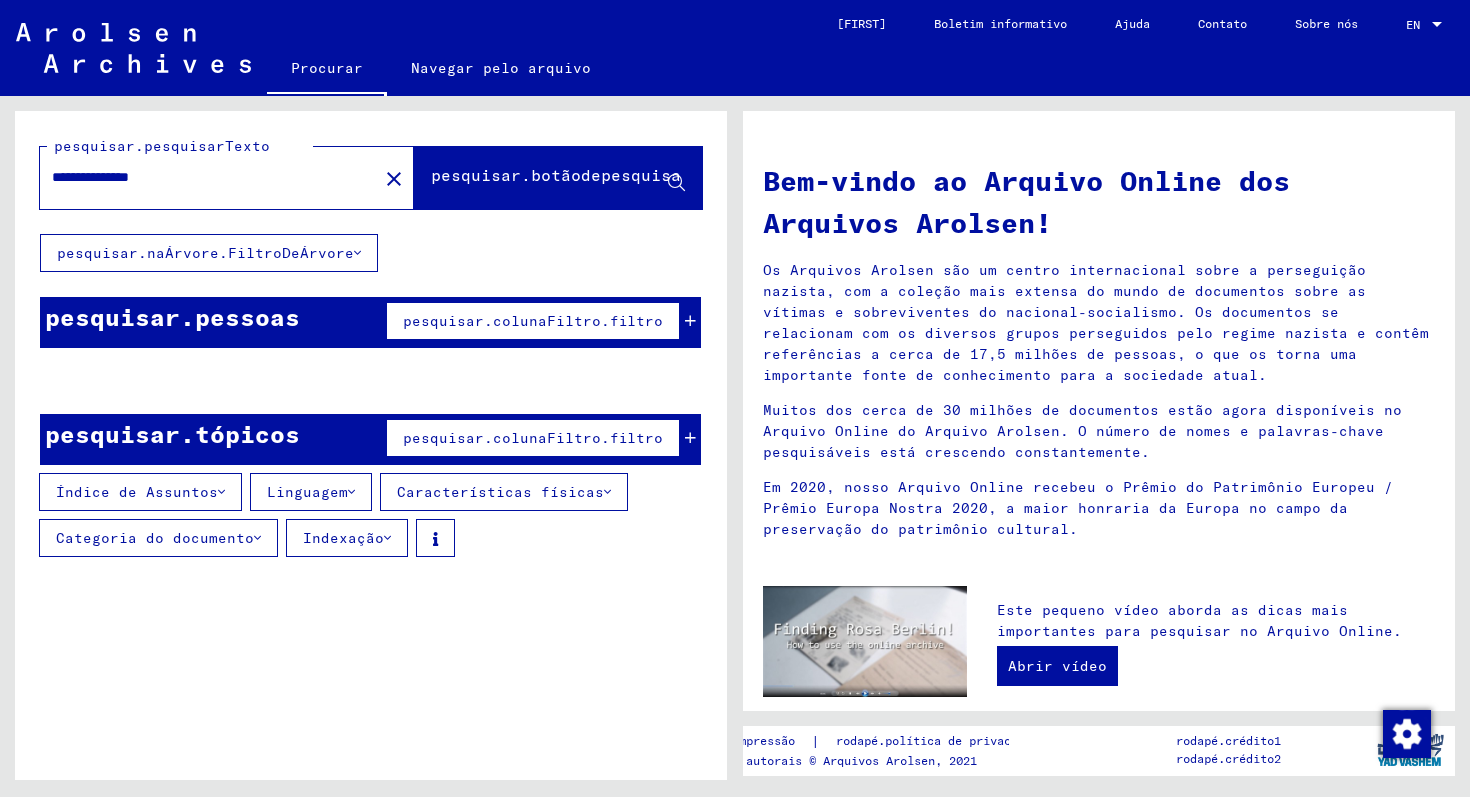 click on "pesquisar.botãodepesquisa" at bounding box center (556, 175) 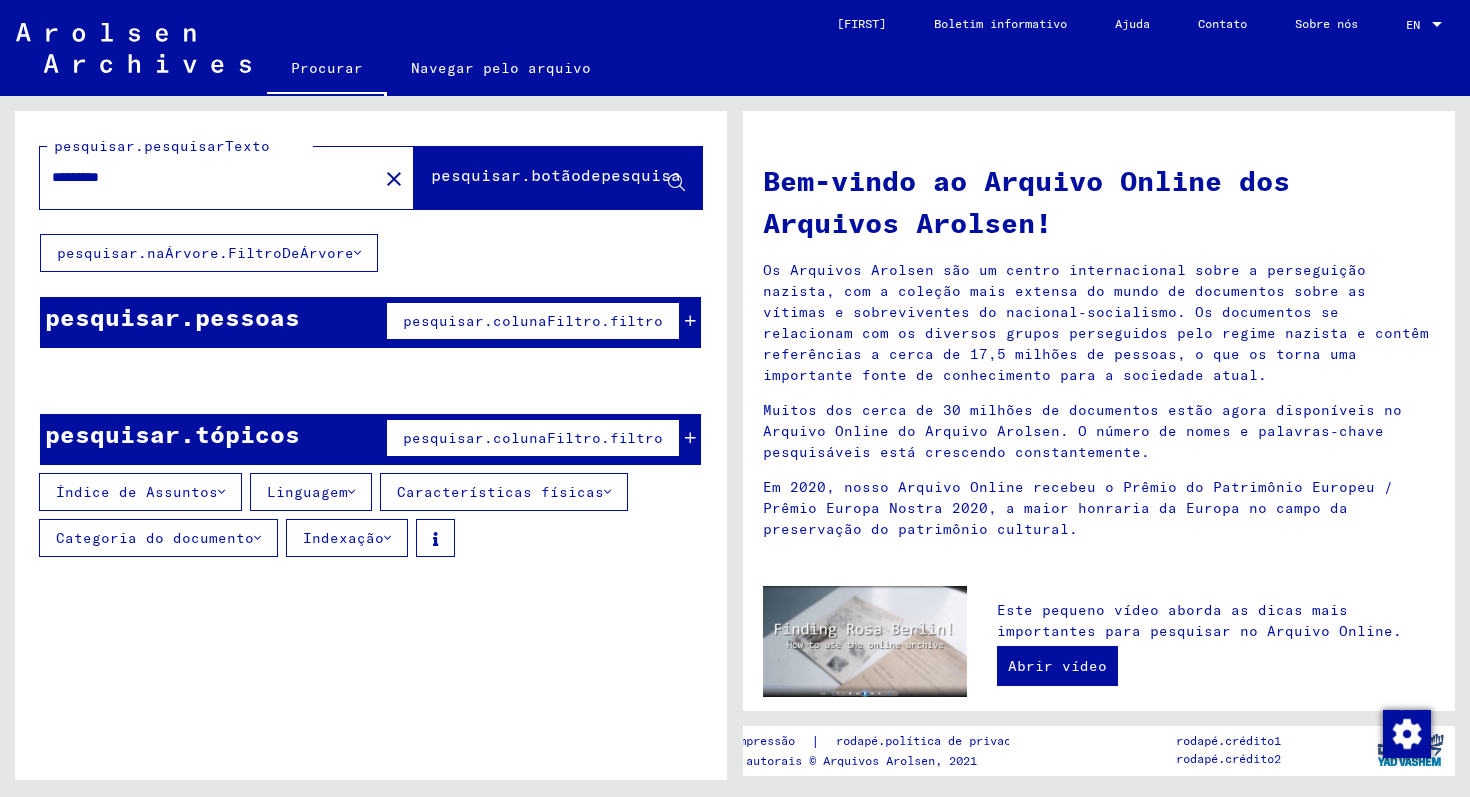 type on "*********" 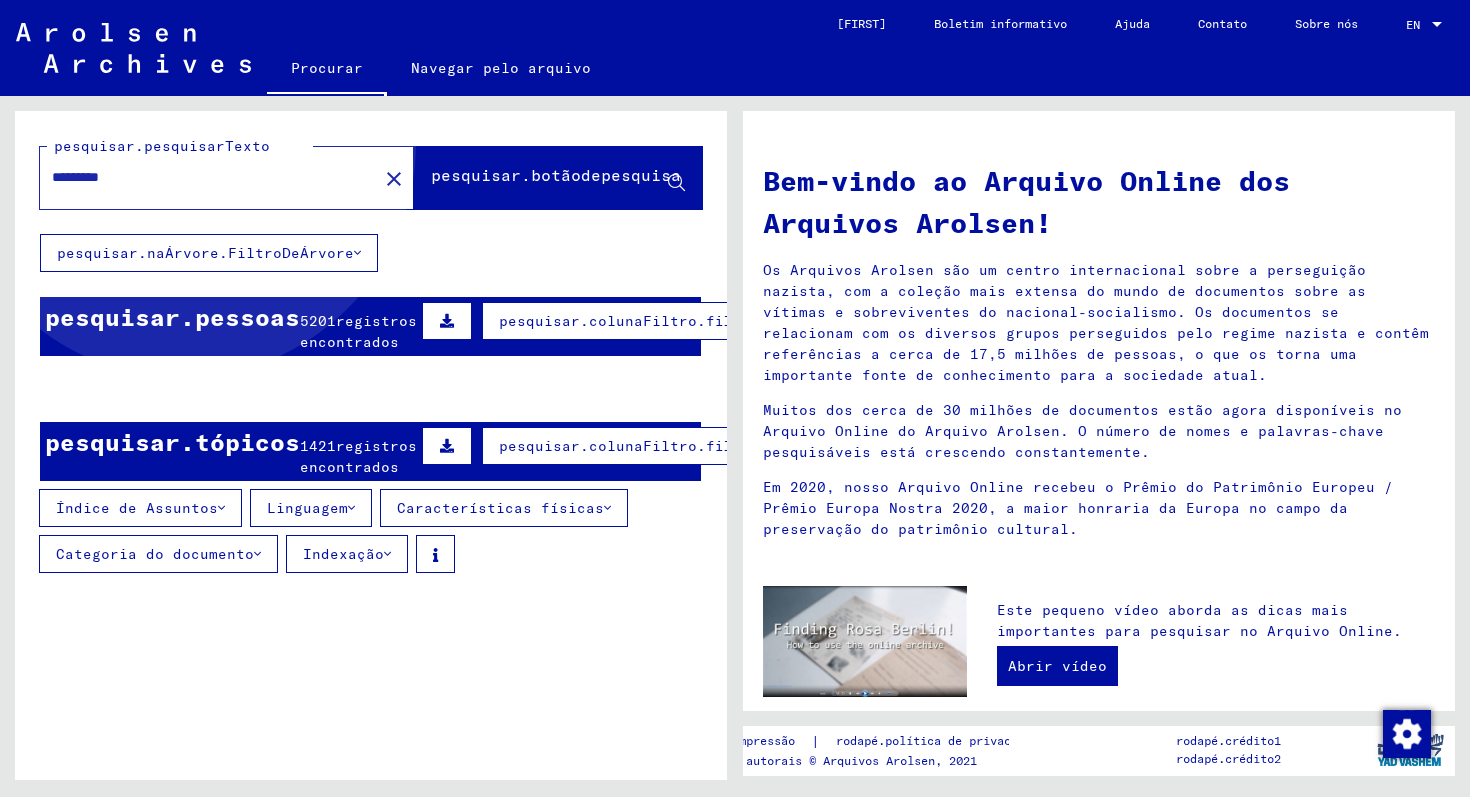 click on "pesquisar.botãodepesquisa" at bounding box center (556, 175) 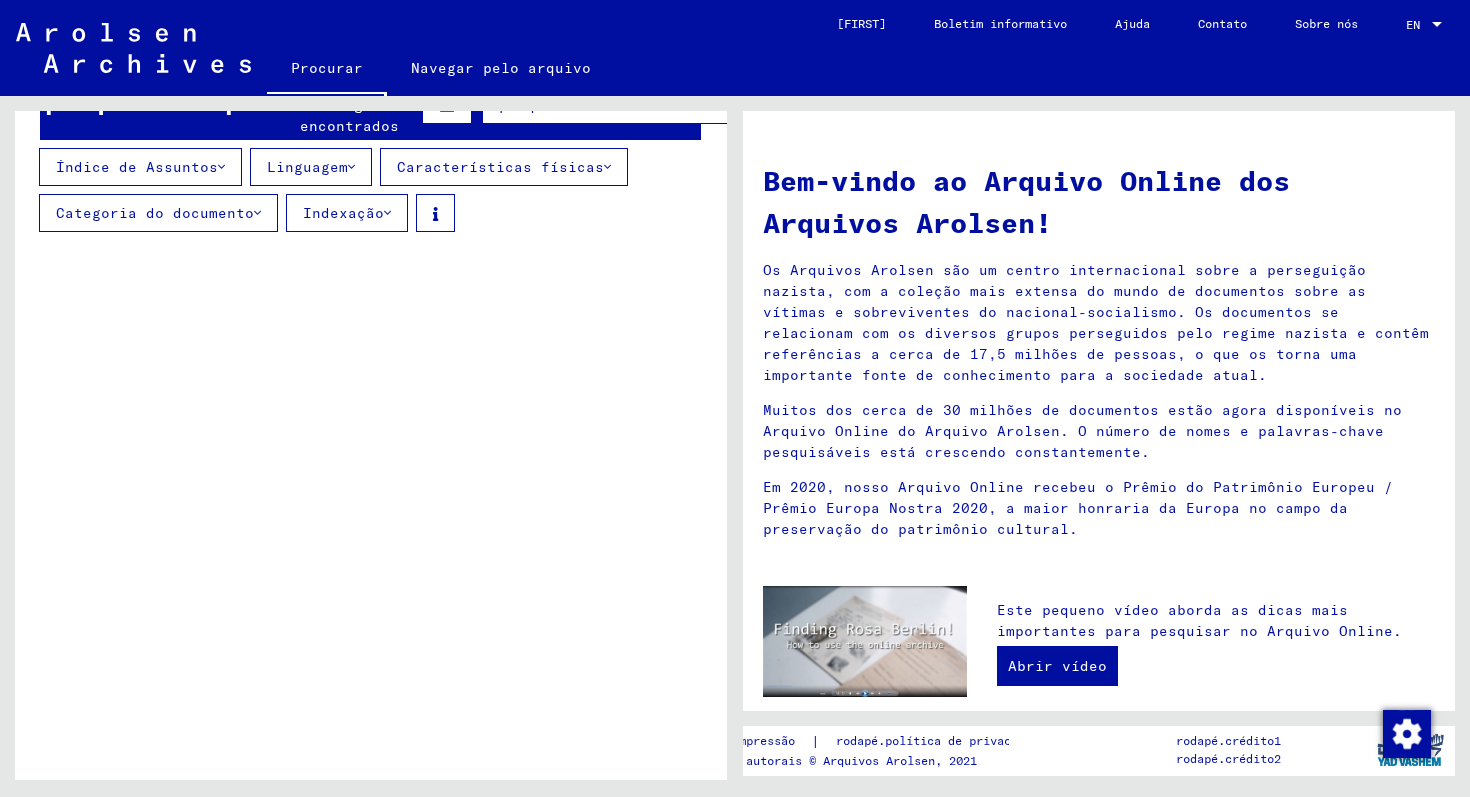scroll, scrollTop: 0, scrollLeft: 0, axis: both 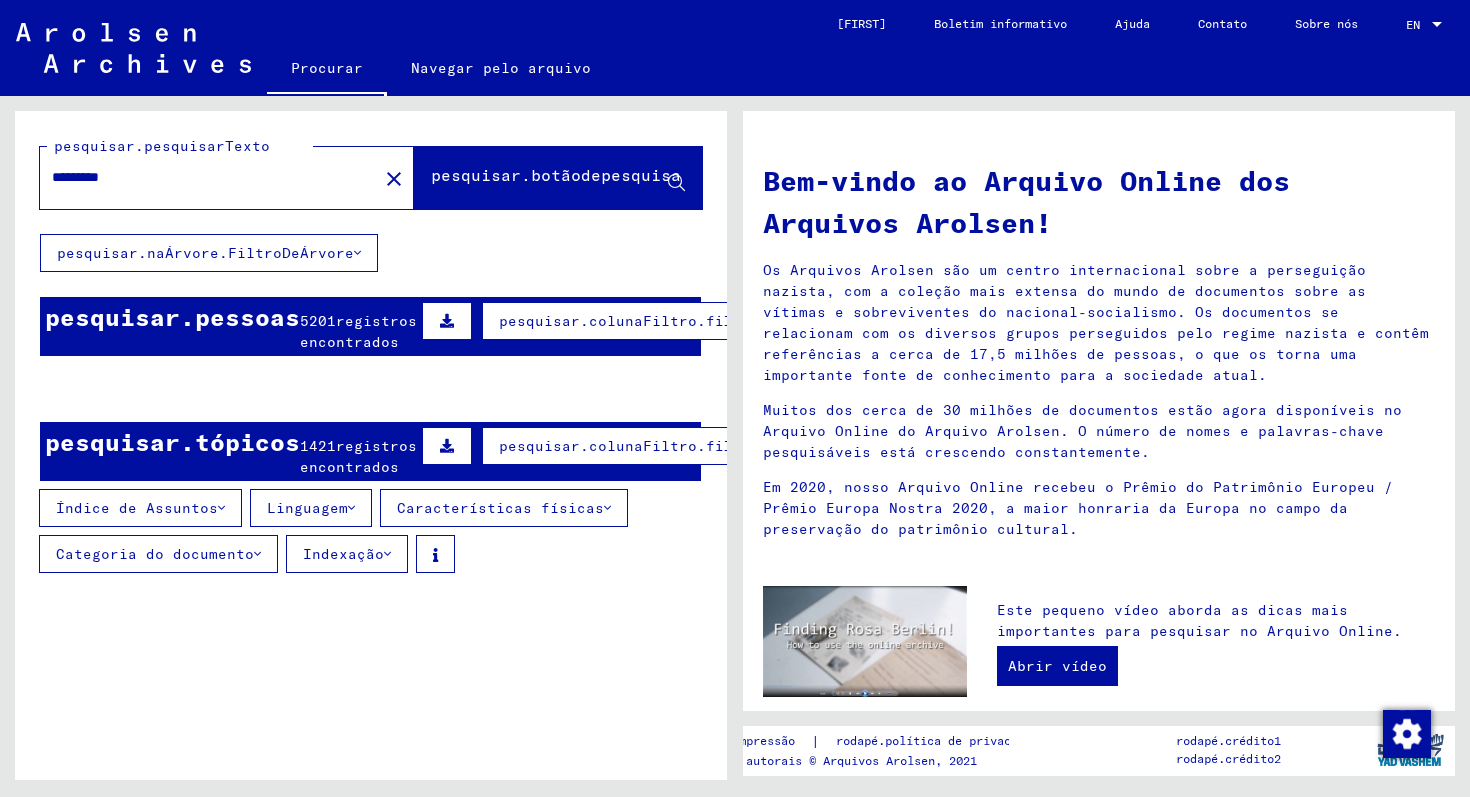 click on "pesquisar.botãodepesquisa" at bounding box center (556, 175) 